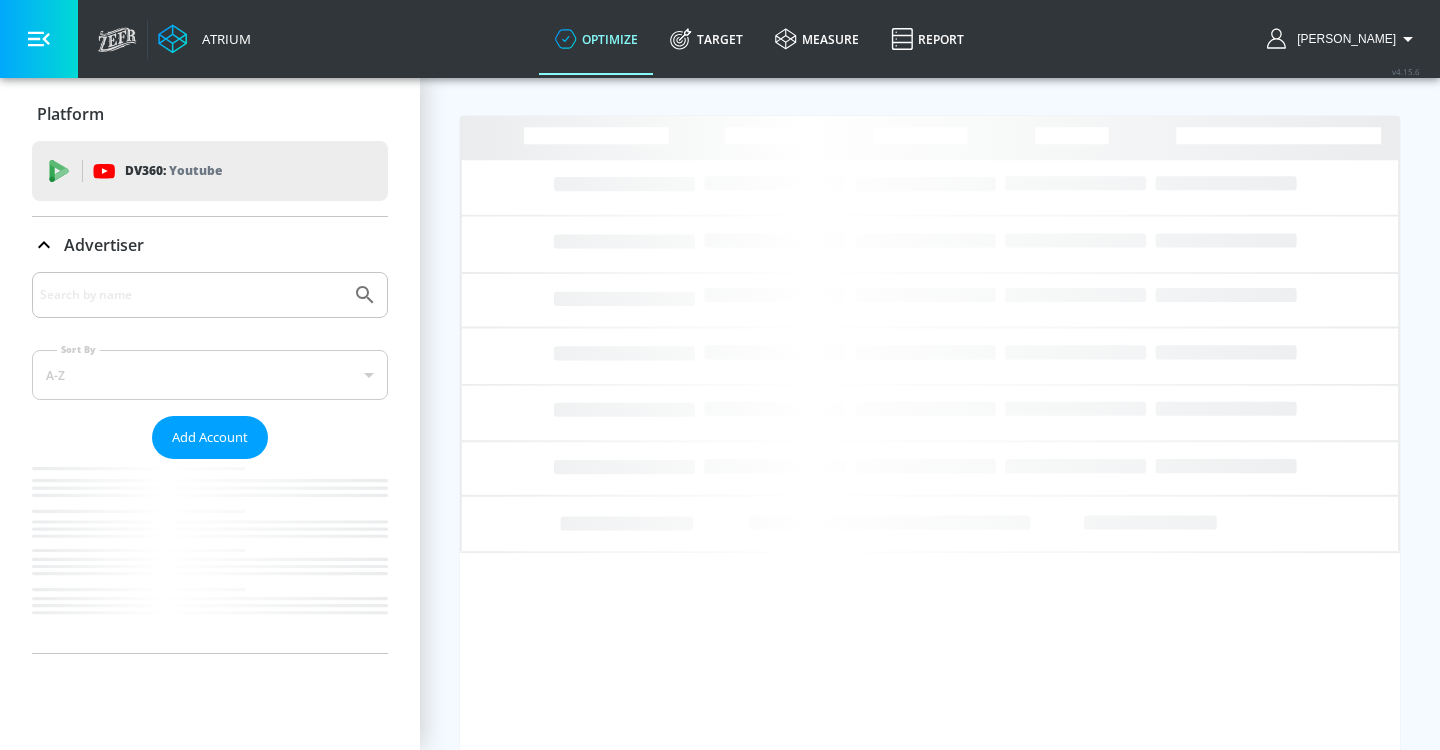 scroll, scrollTop: 0, scrollLeft: 0, axis: both 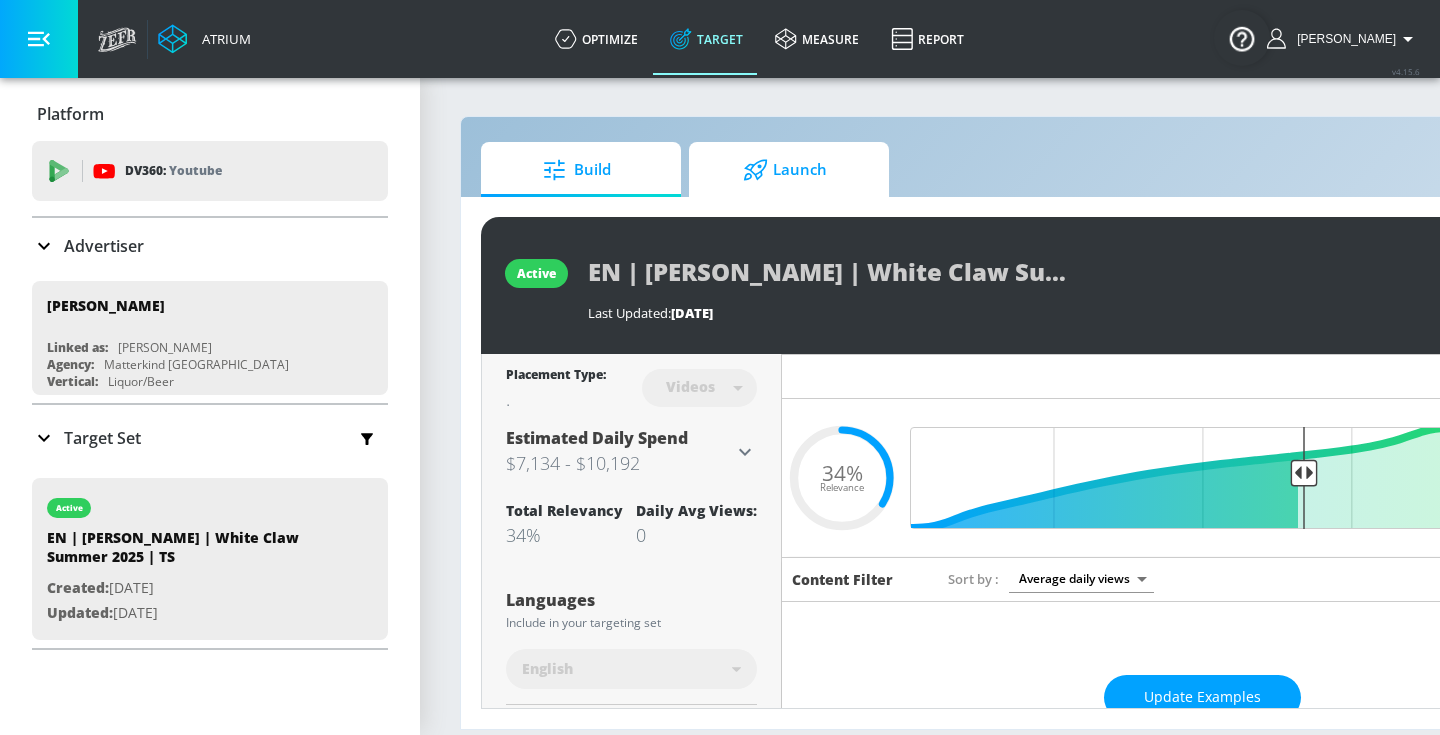 click on "Launch" at bounding box center [785, 170] 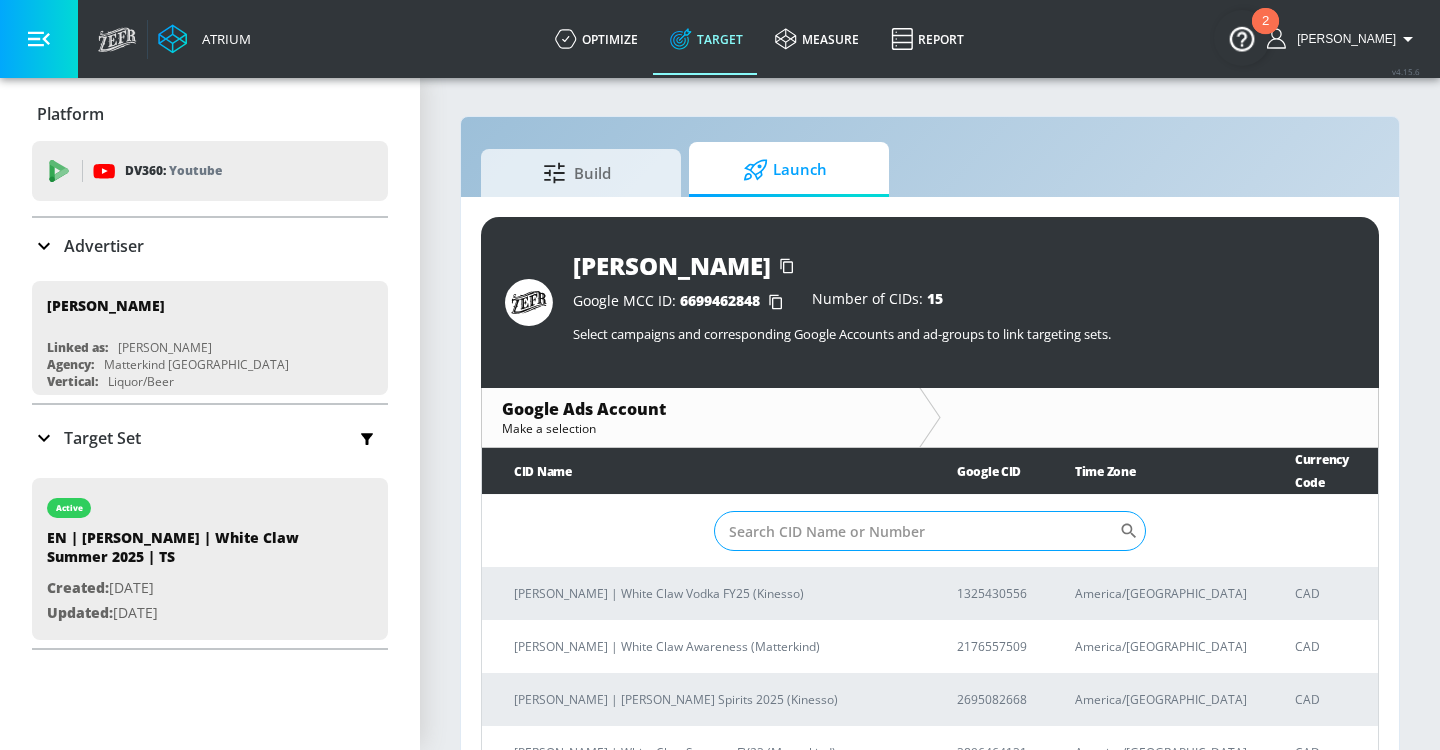 click on "Sort By" at bounding box center [916, 531] 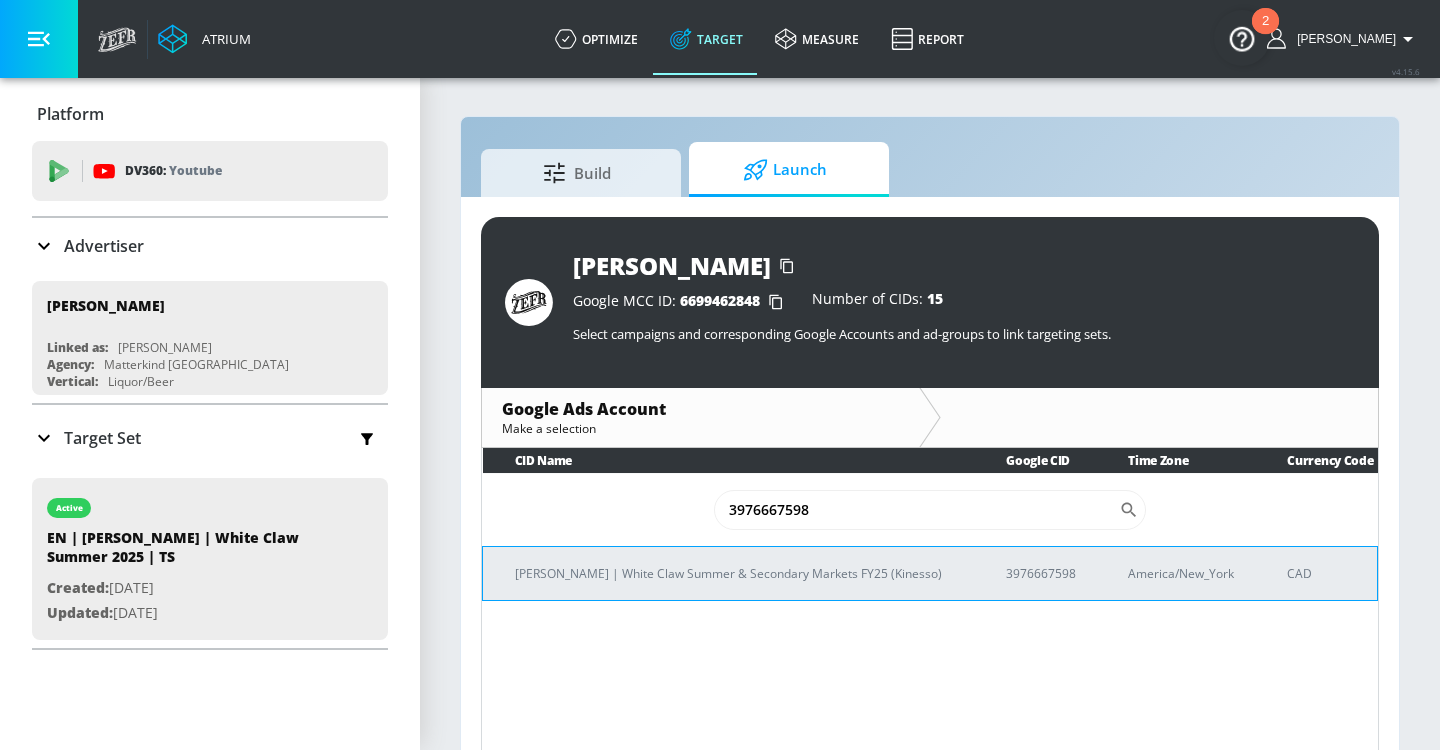 type on "3976667598" 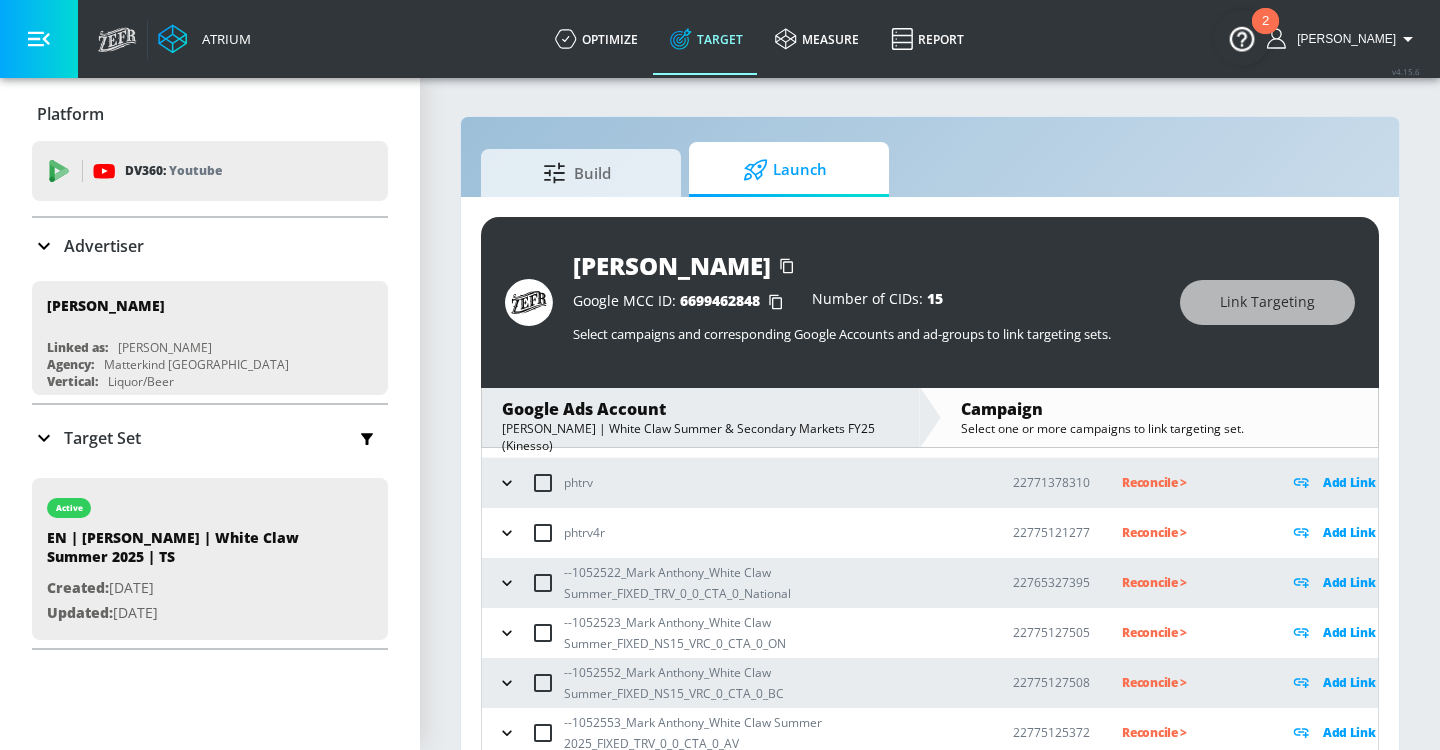 scroll, scrollTop: 94, scrollLeft: 0, axis: vertical 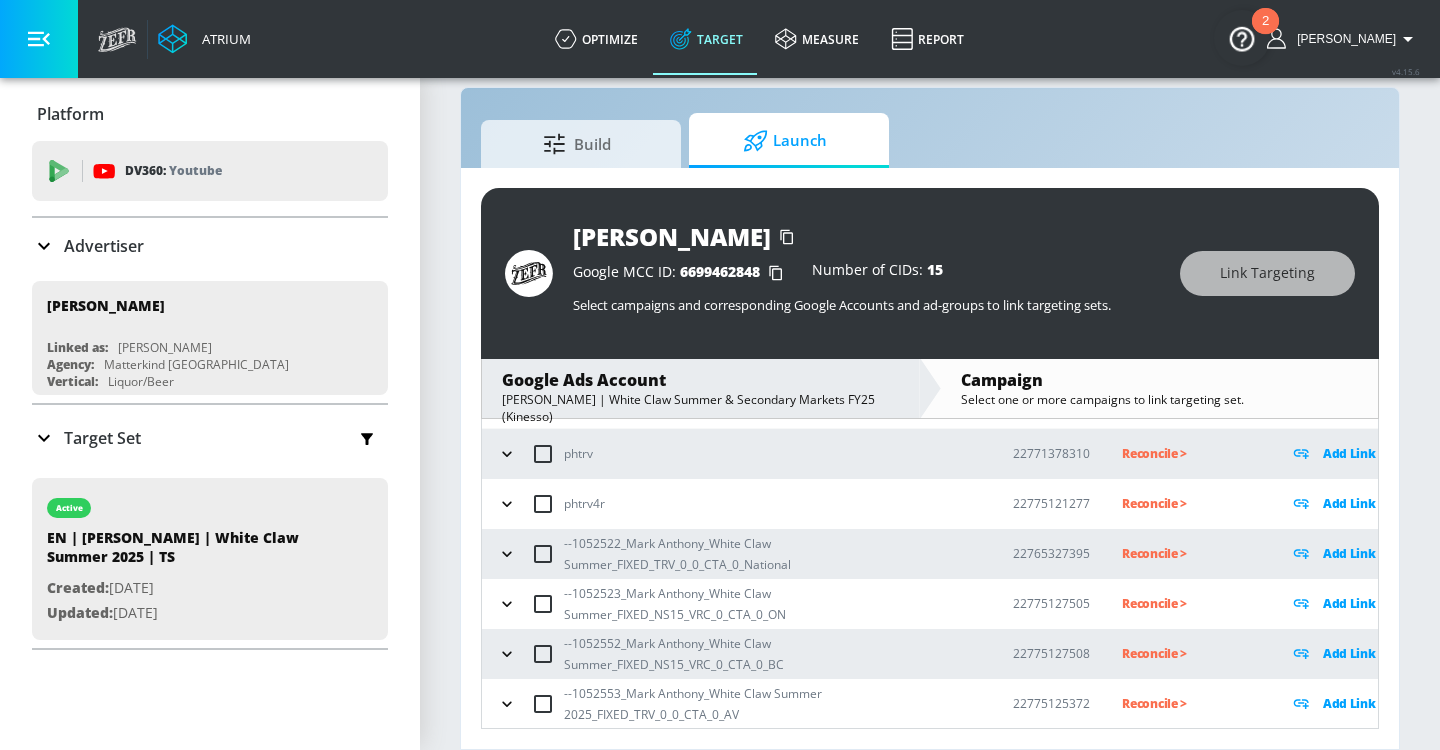 drag, startPoint x: 499, startPoint y: 552, endPoint x: 525, endPoint y: 562, distance: 27.856777 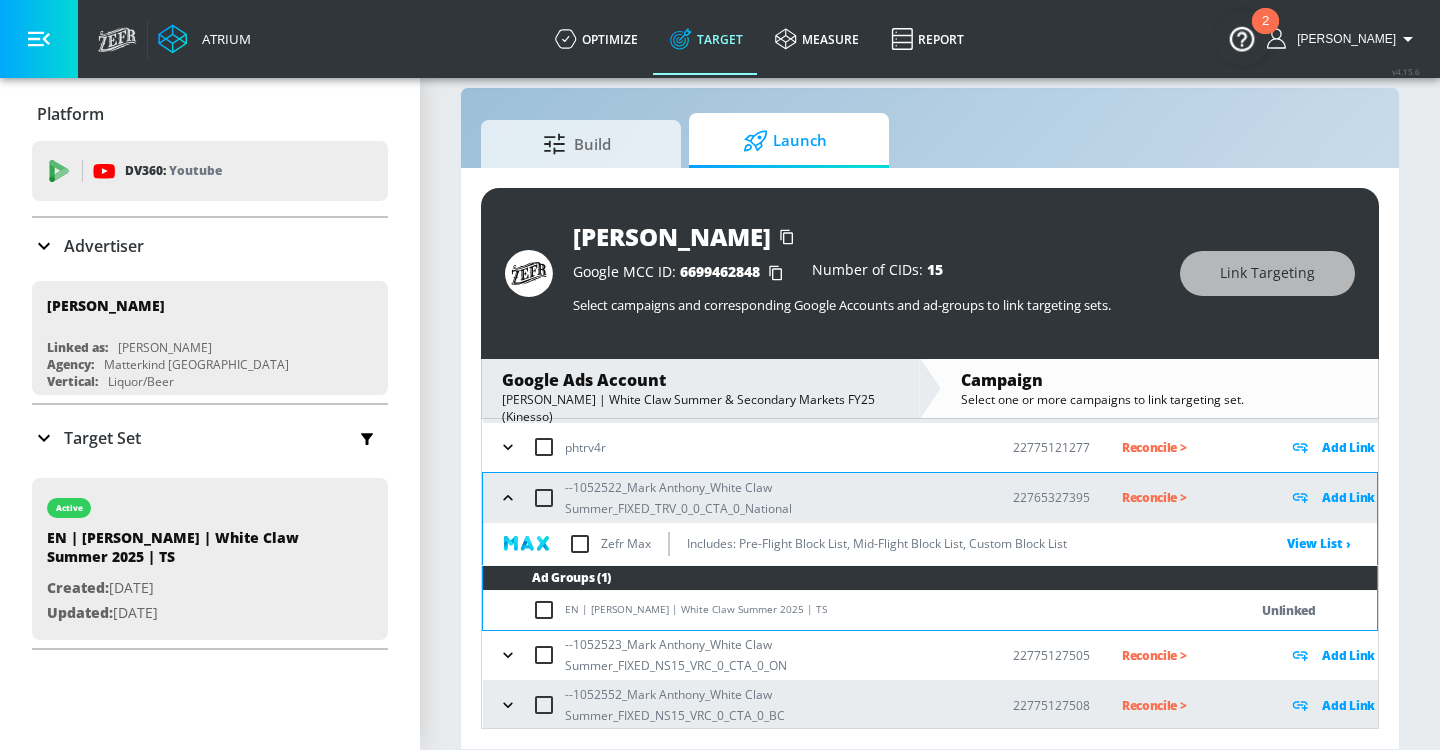 scroll, scrollTop: 201, scrollLeft: 0, axis: vertical 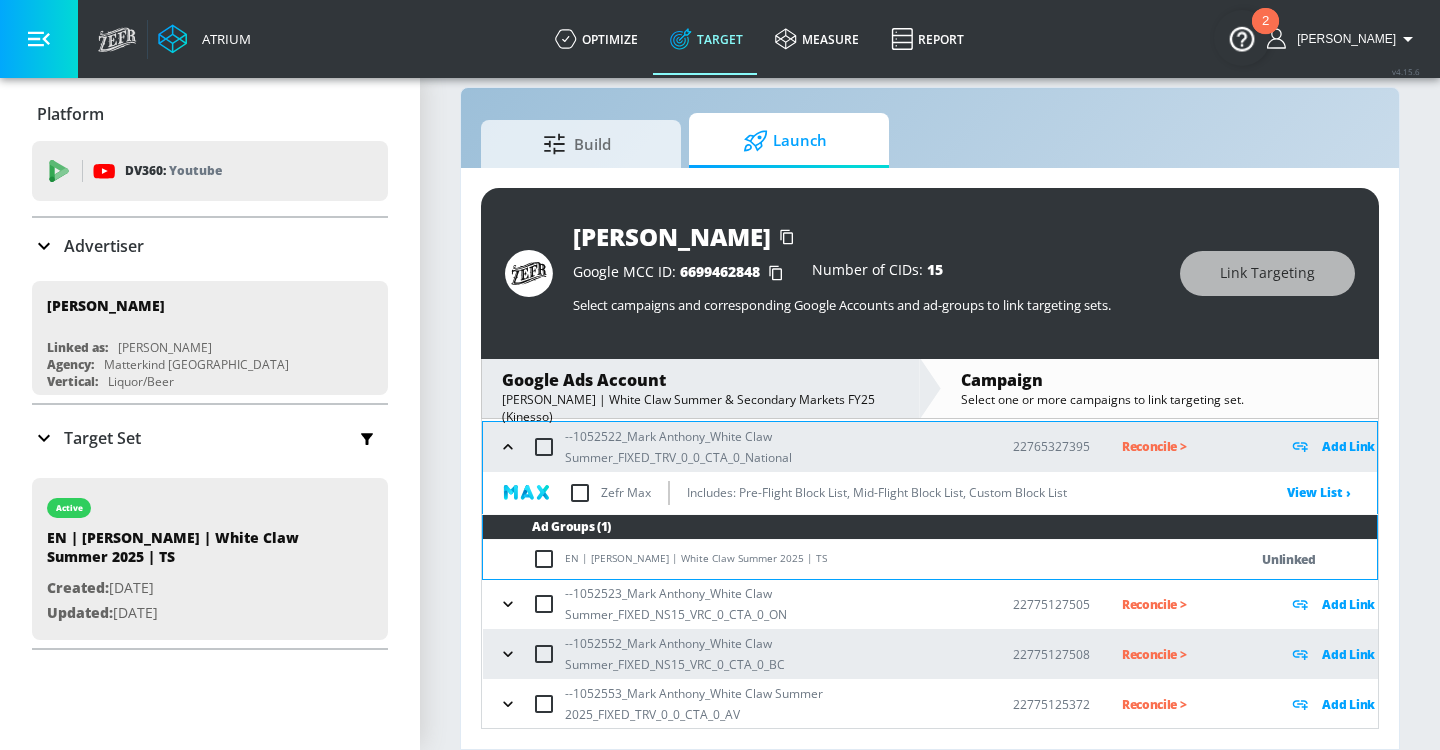 click at bounding box center [548, 559] 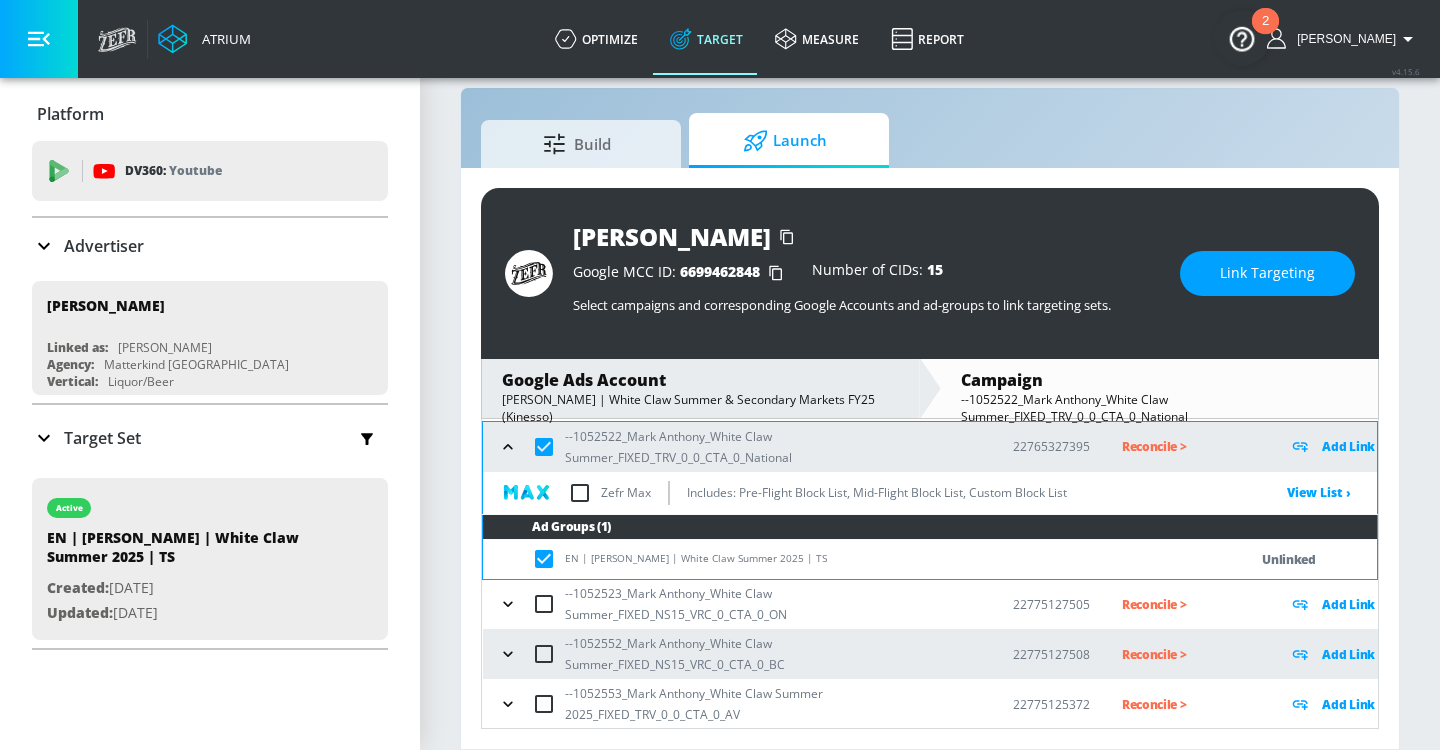 click at bounding box center (508, 604) 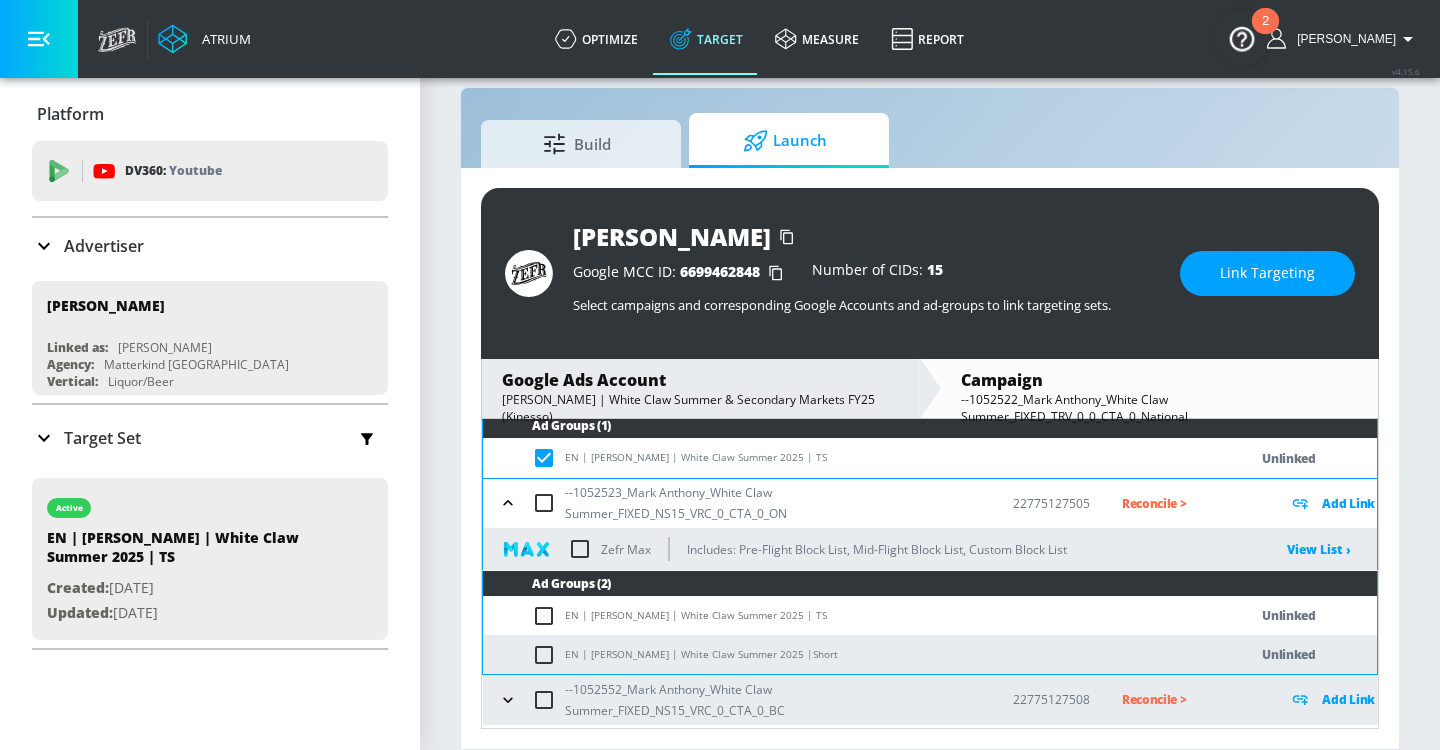 scroll, scrollTop: 334, scrollLeft: 0, axis: vertical 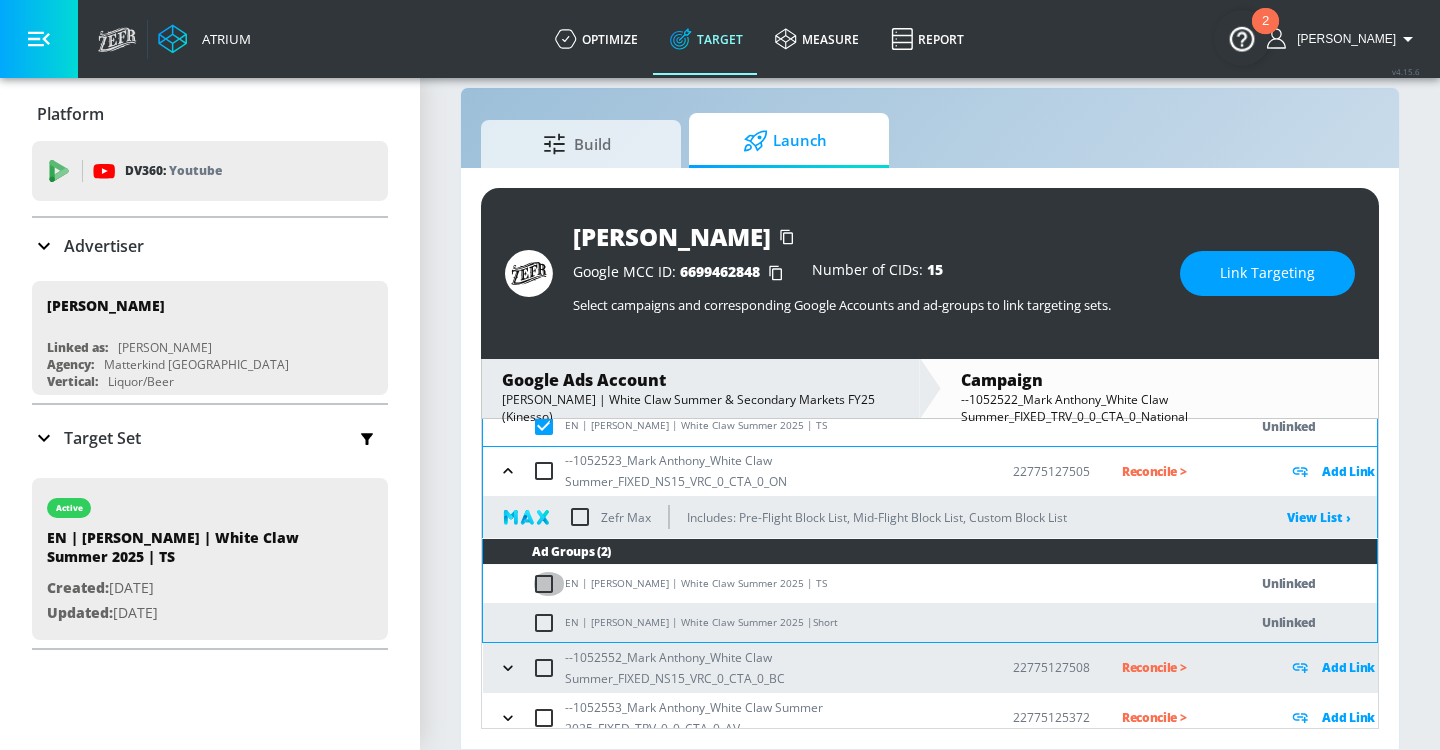 click at bounding box center (548, 584) 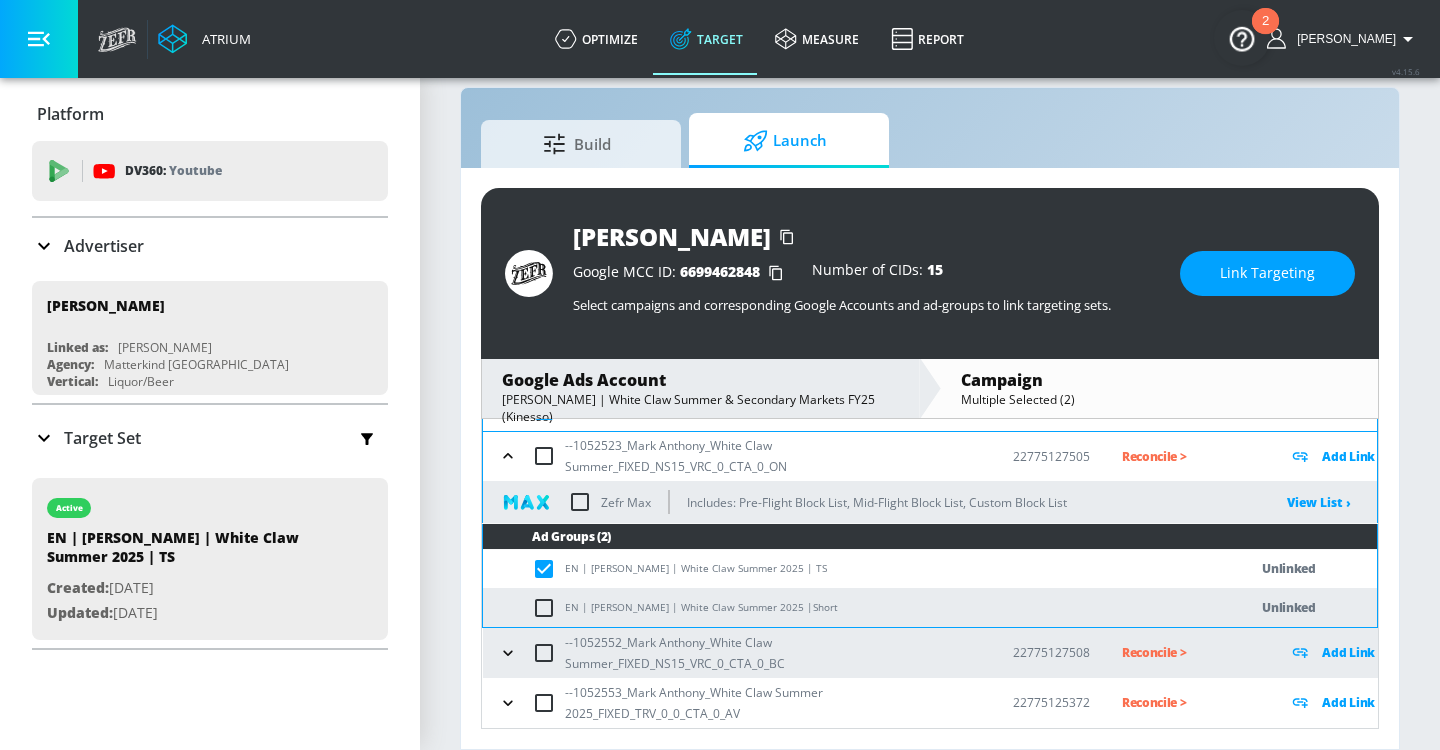 click 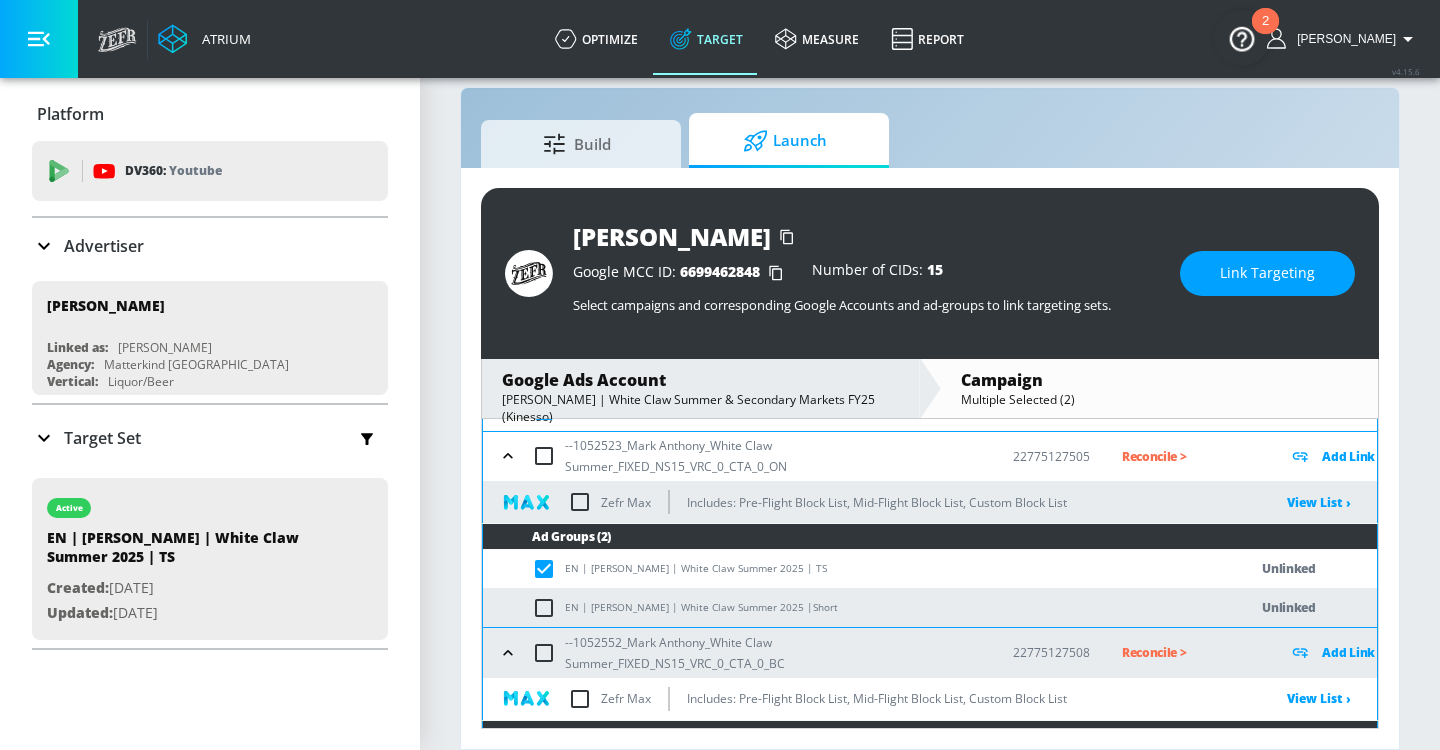 scroll, scrollTop: 496, scrollLeft: 0, axis: vertical 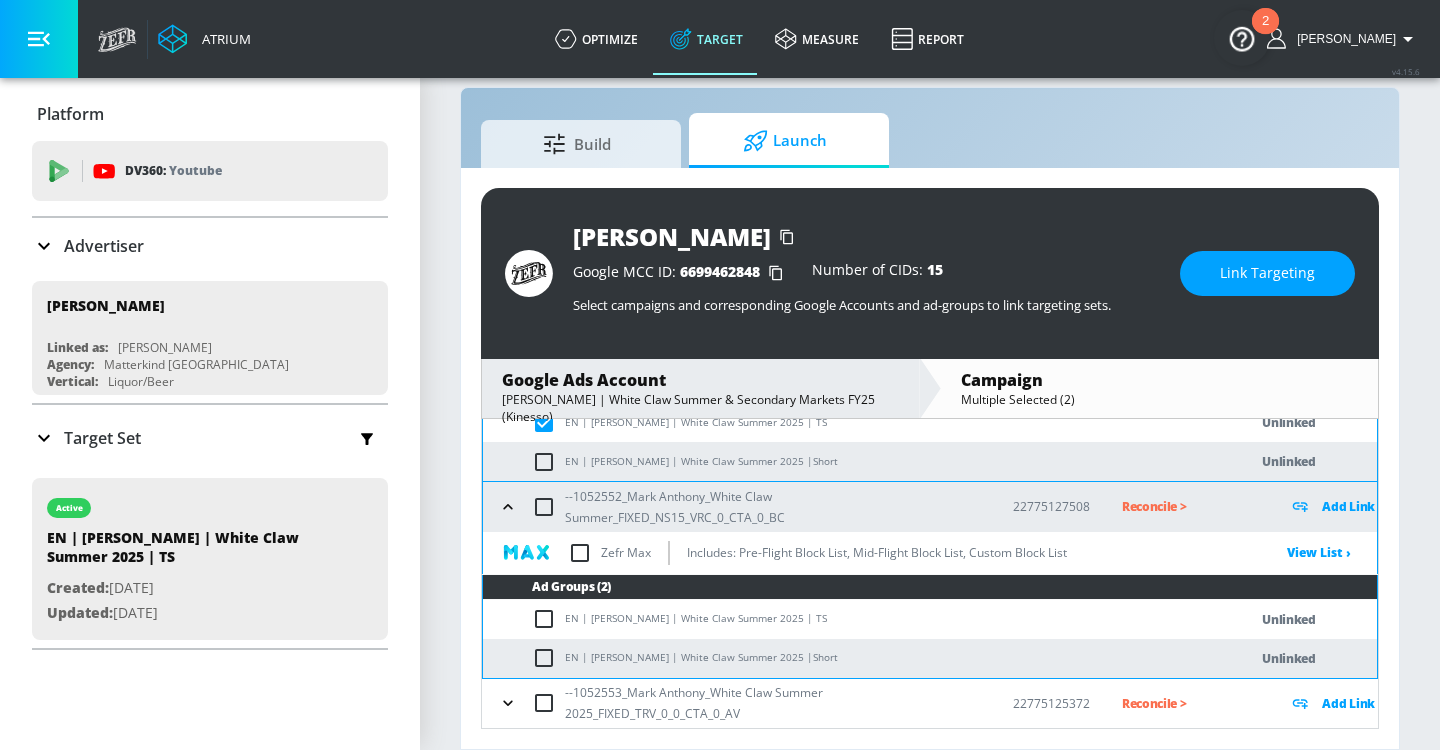 click at bounding box center (548, 619) 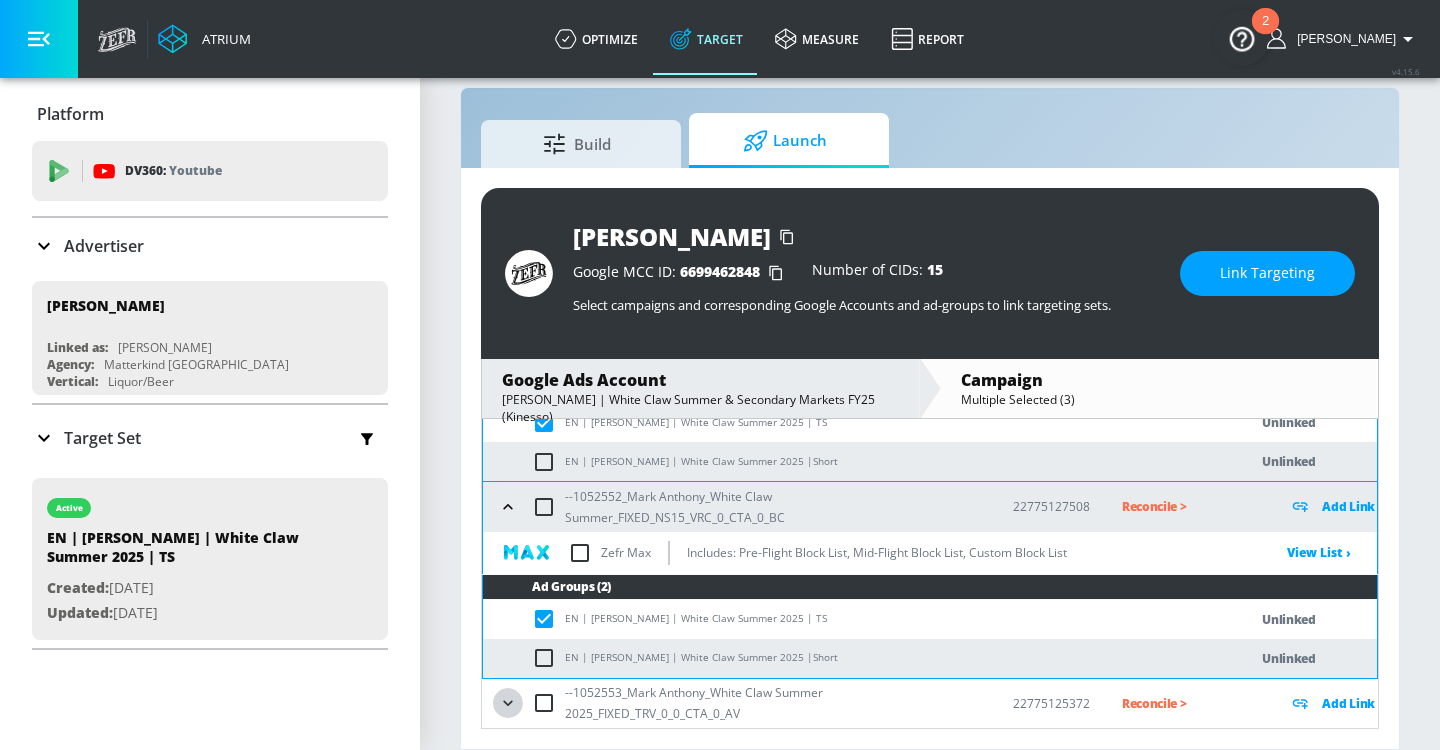 click 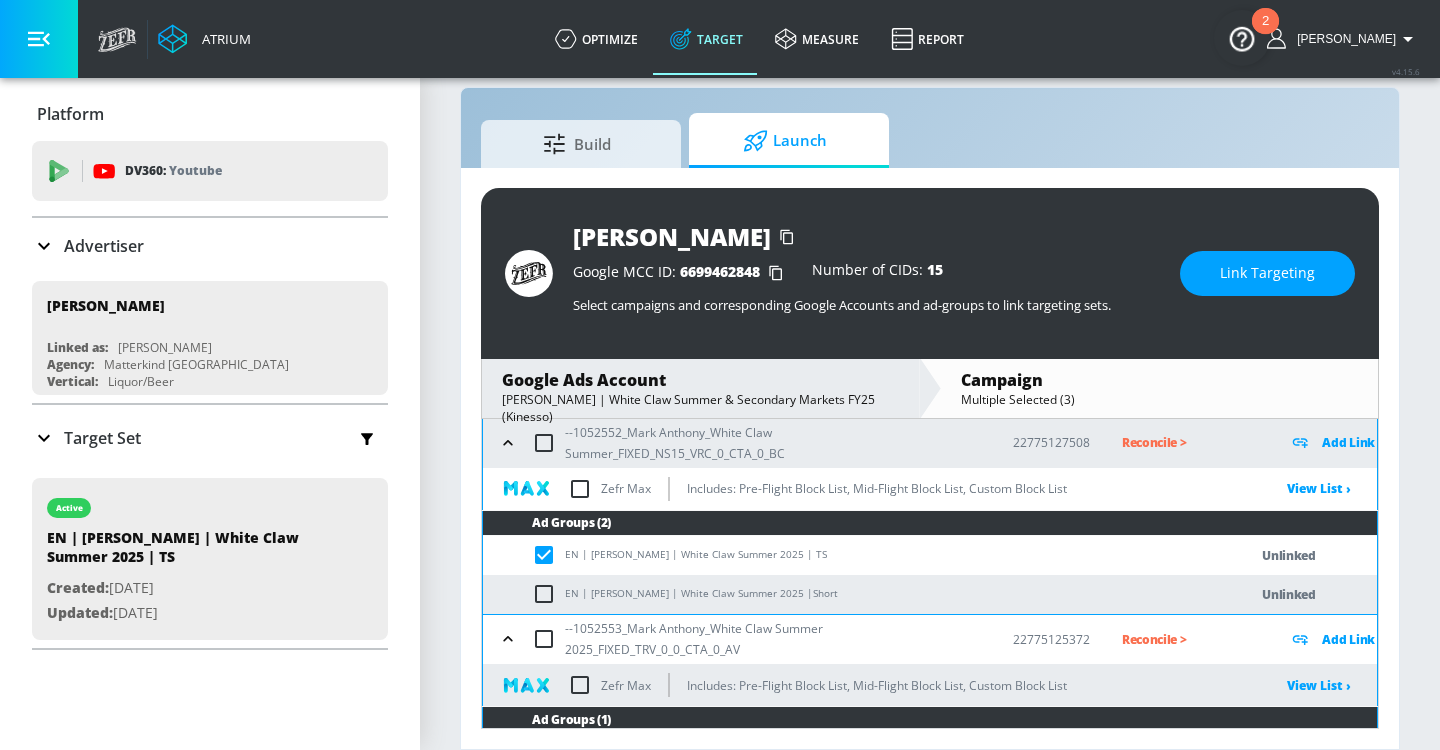 scroll, scrollTop: 604, scrollLeft: 0, axis: vertical 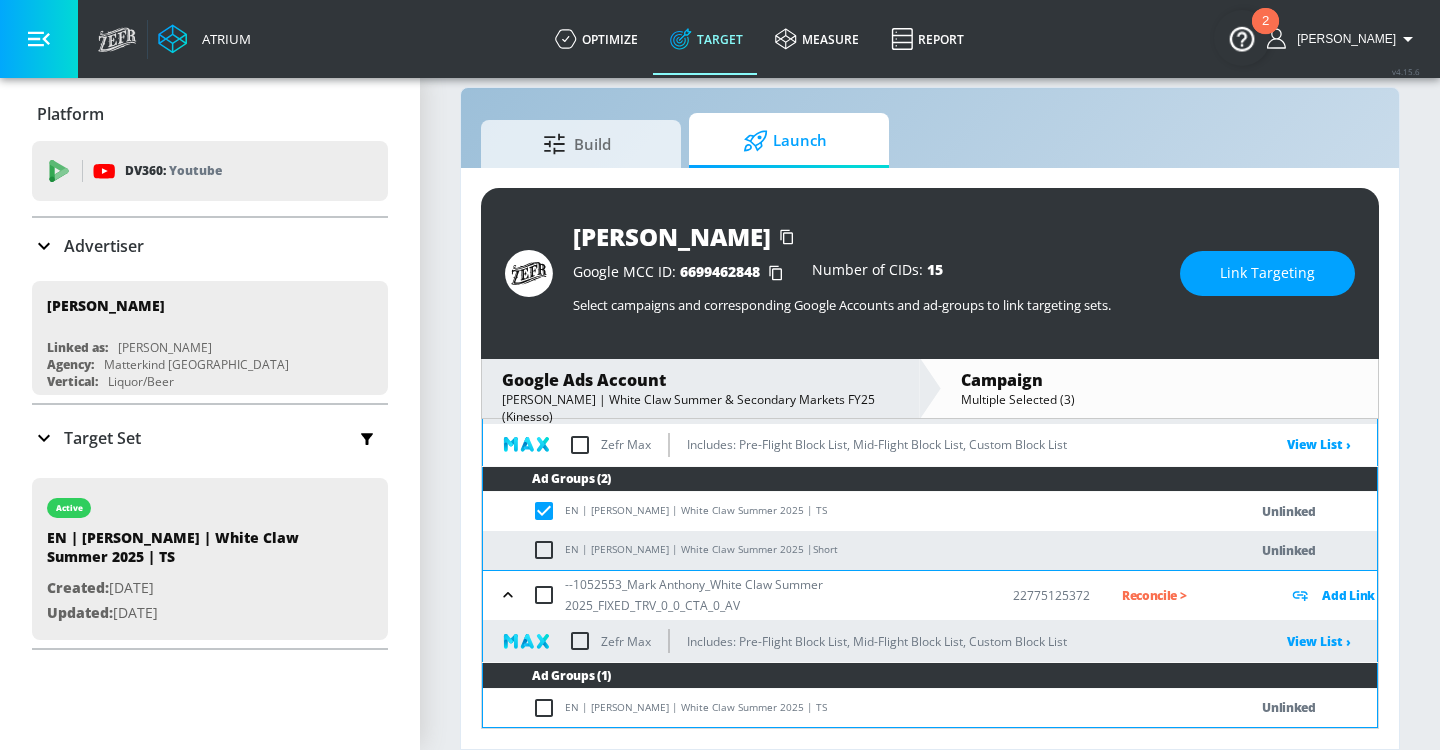 click at bounding box center [548, 708] 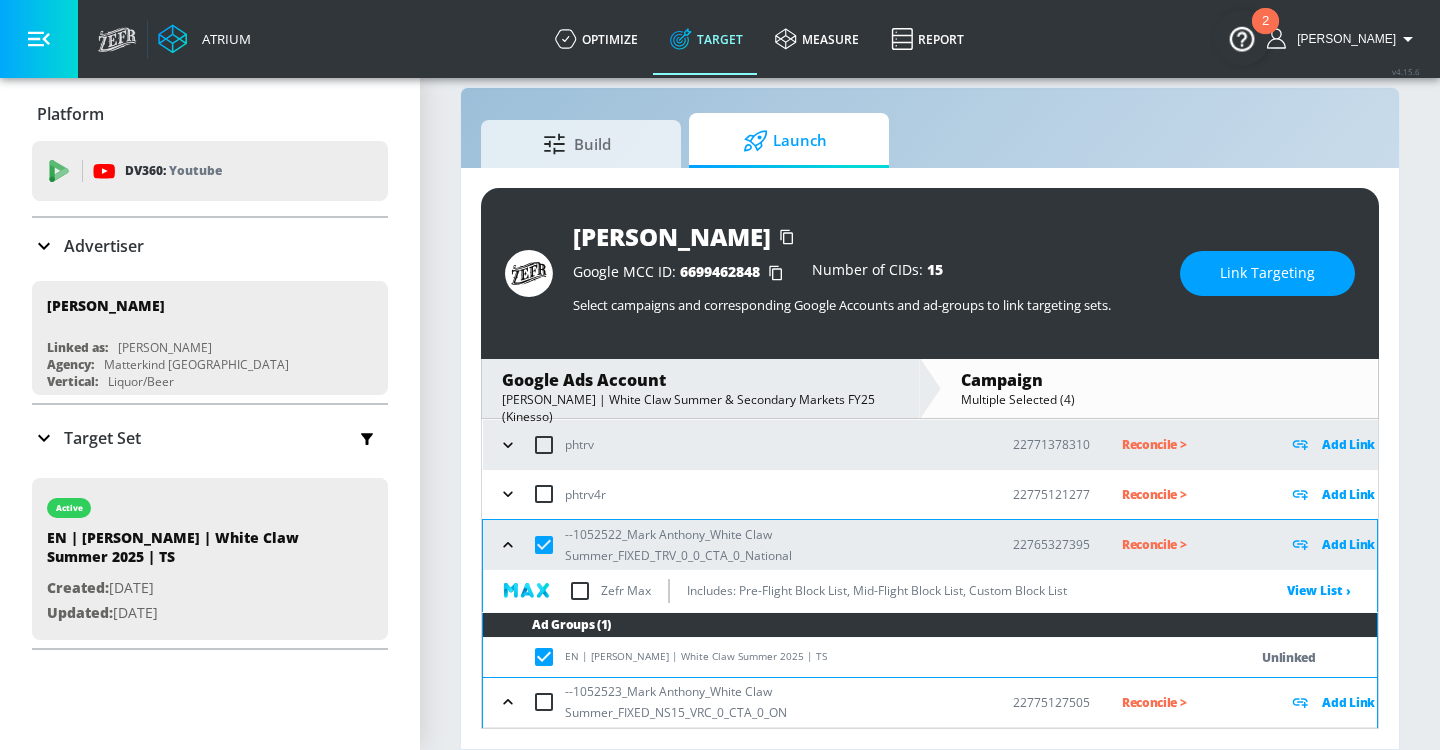scroll, scrollTop: 94, scrollLeft: 0, axis: vertical 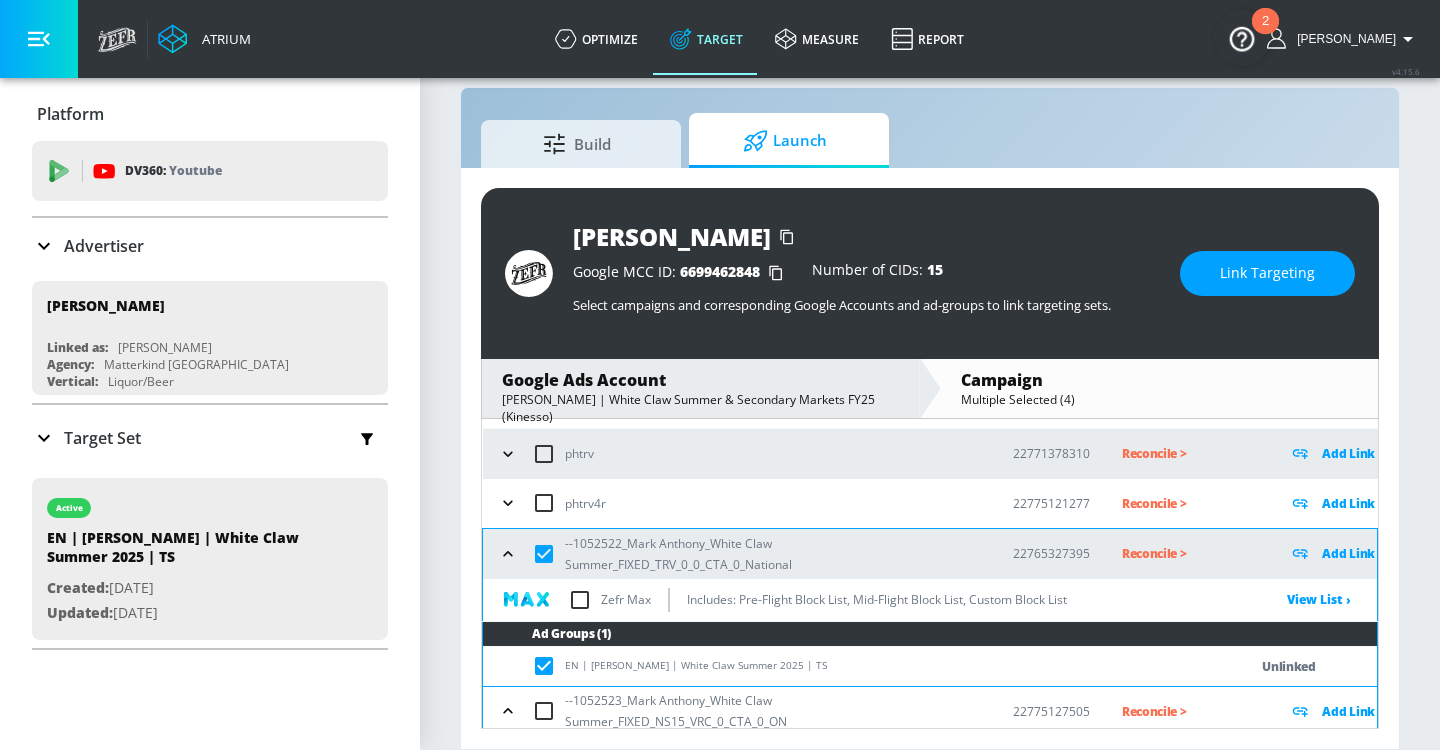 click on "Link Targeting" at bounding box center [1267, 273] 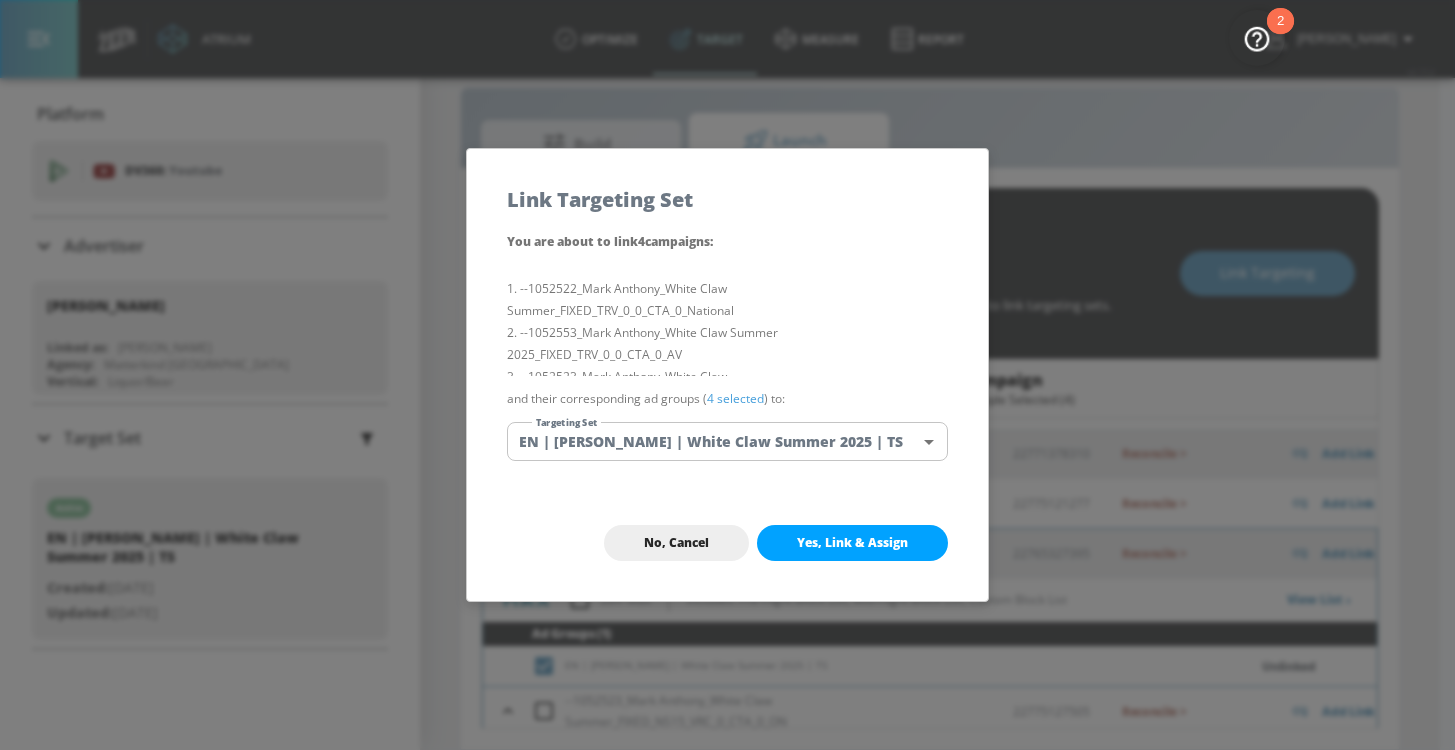 click on "Yes, Link & Assign" at bounding box center [852, 543] 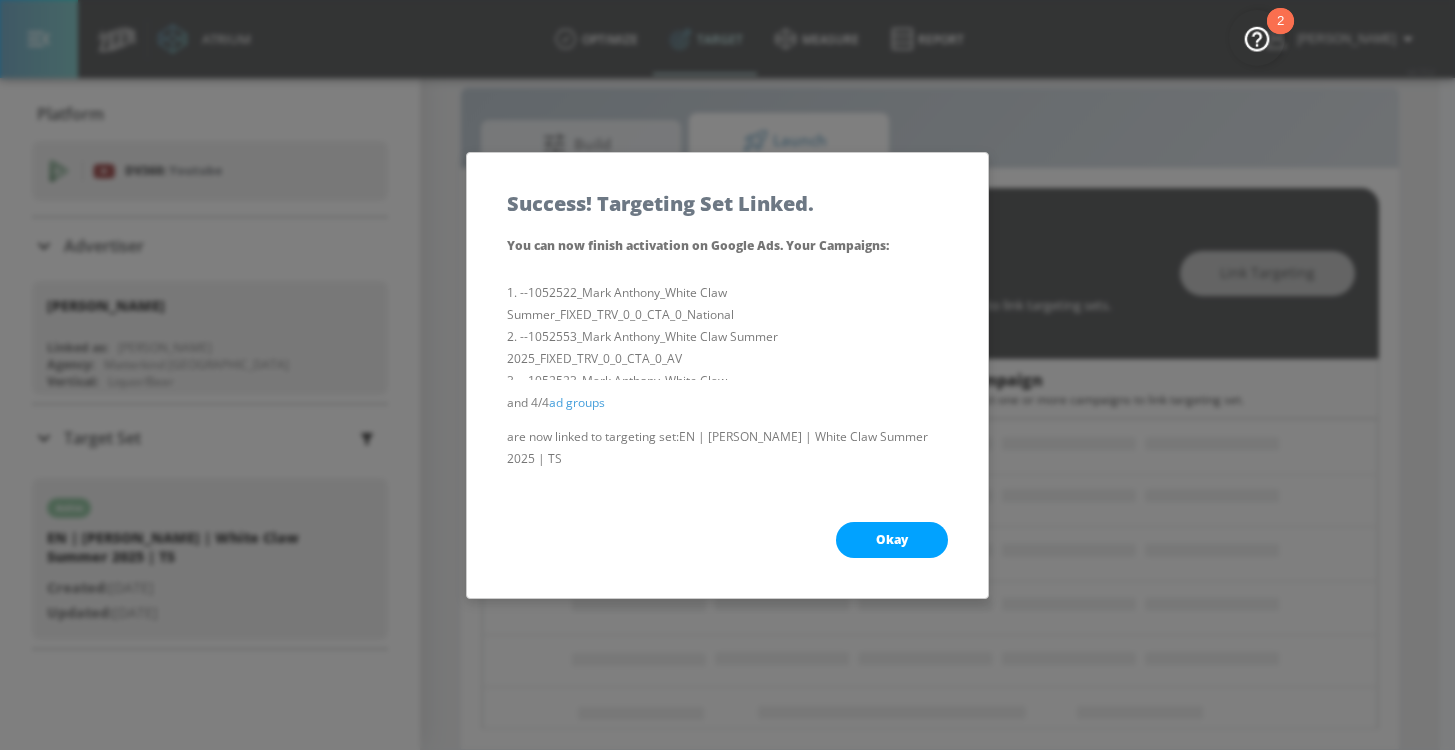 click on "Okay" at bounding box center (892, 540) 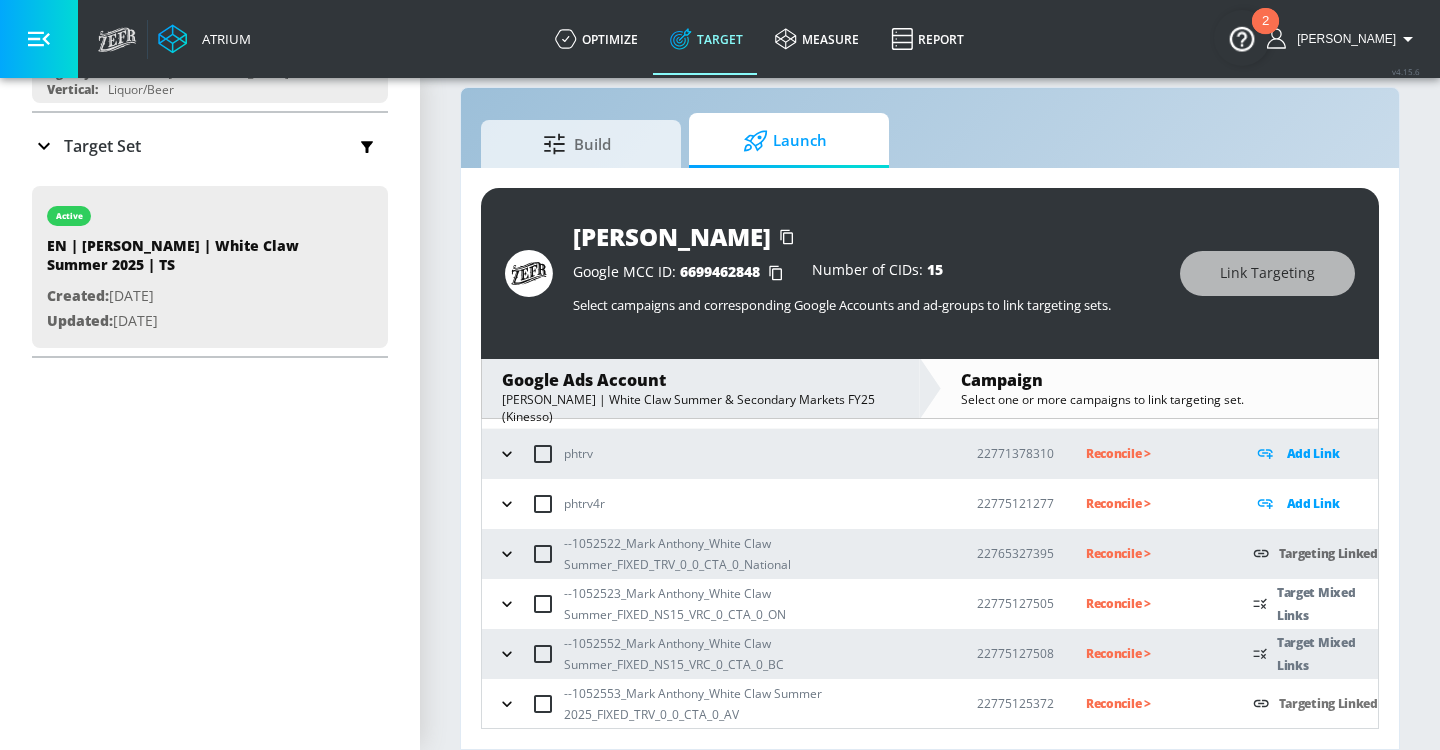 scroll, scrollTop: 223, scrollLeft: 0, axis: vertical 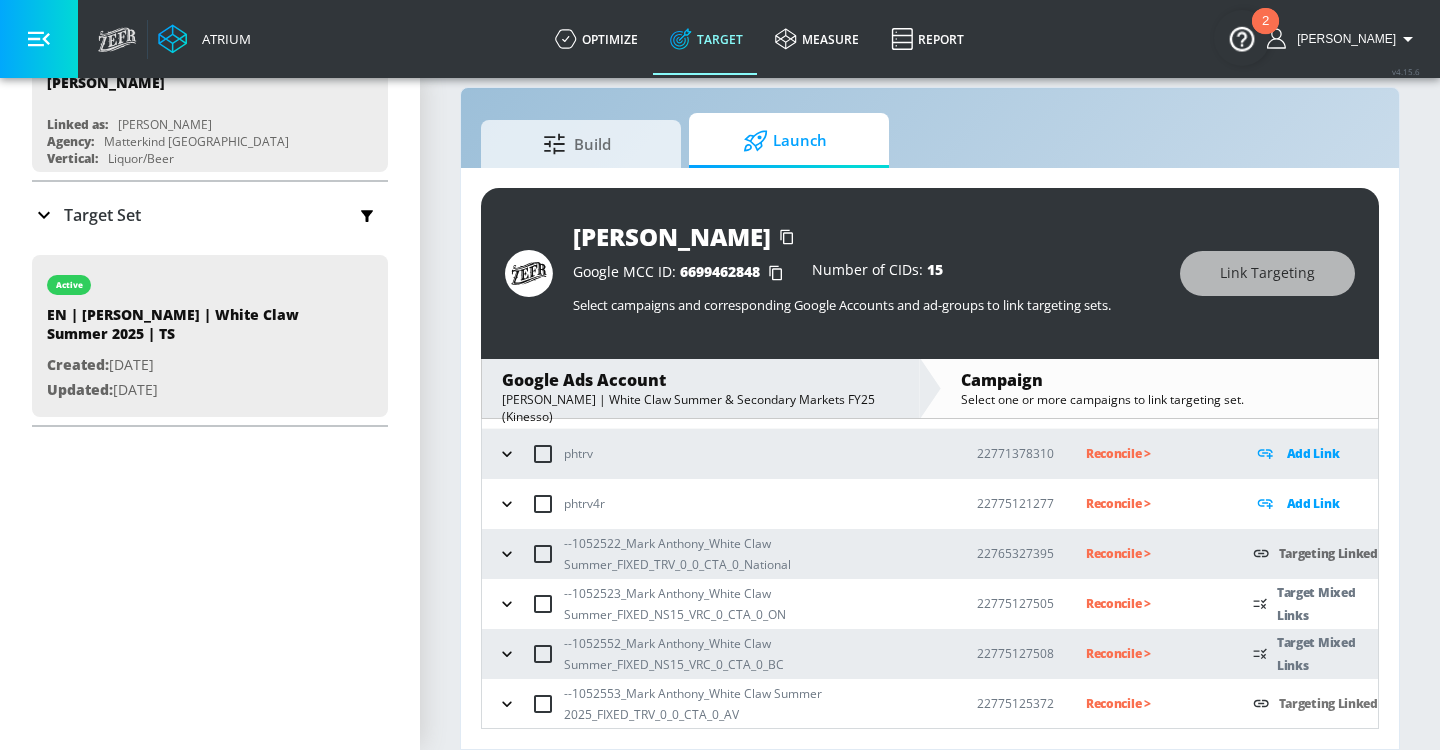 click 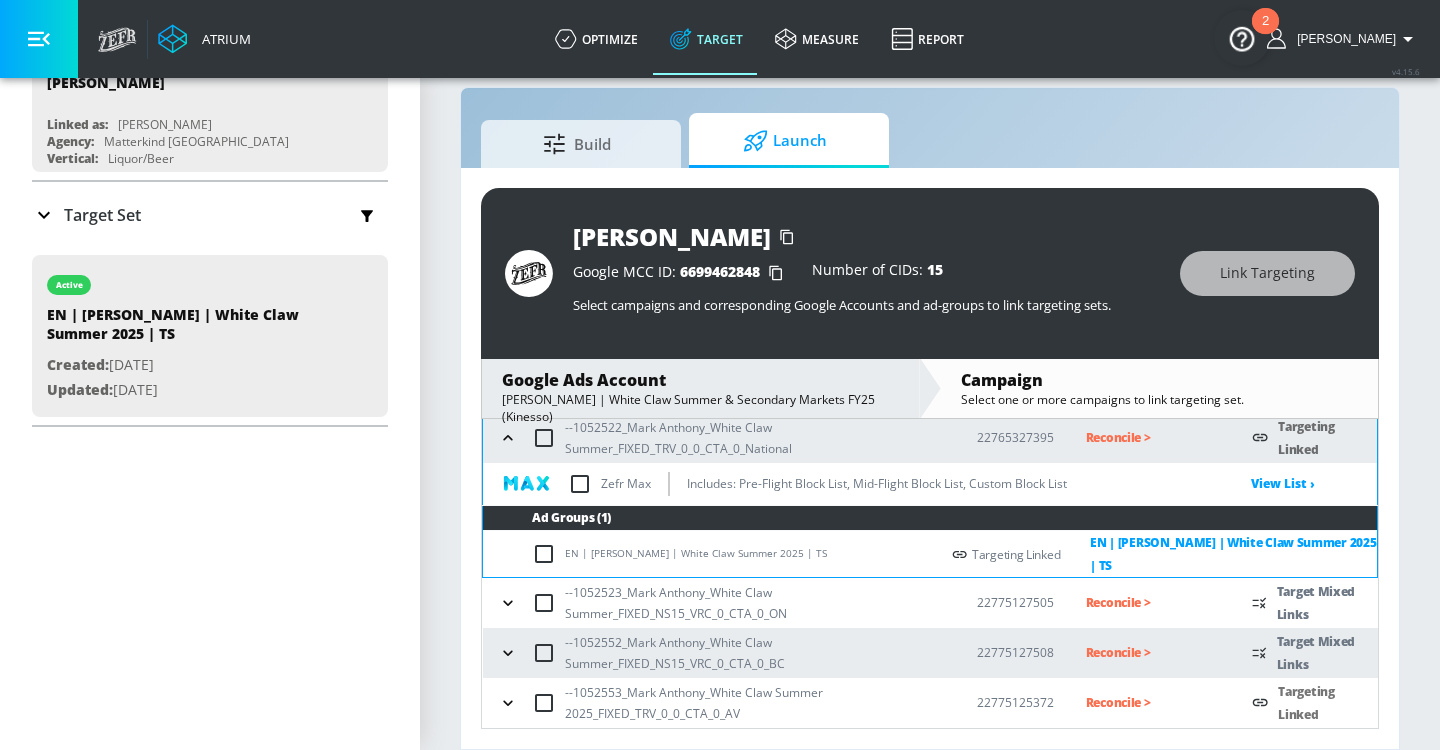 scroll, scrollTop: 92, scrollLeft: 0, axis: vertical 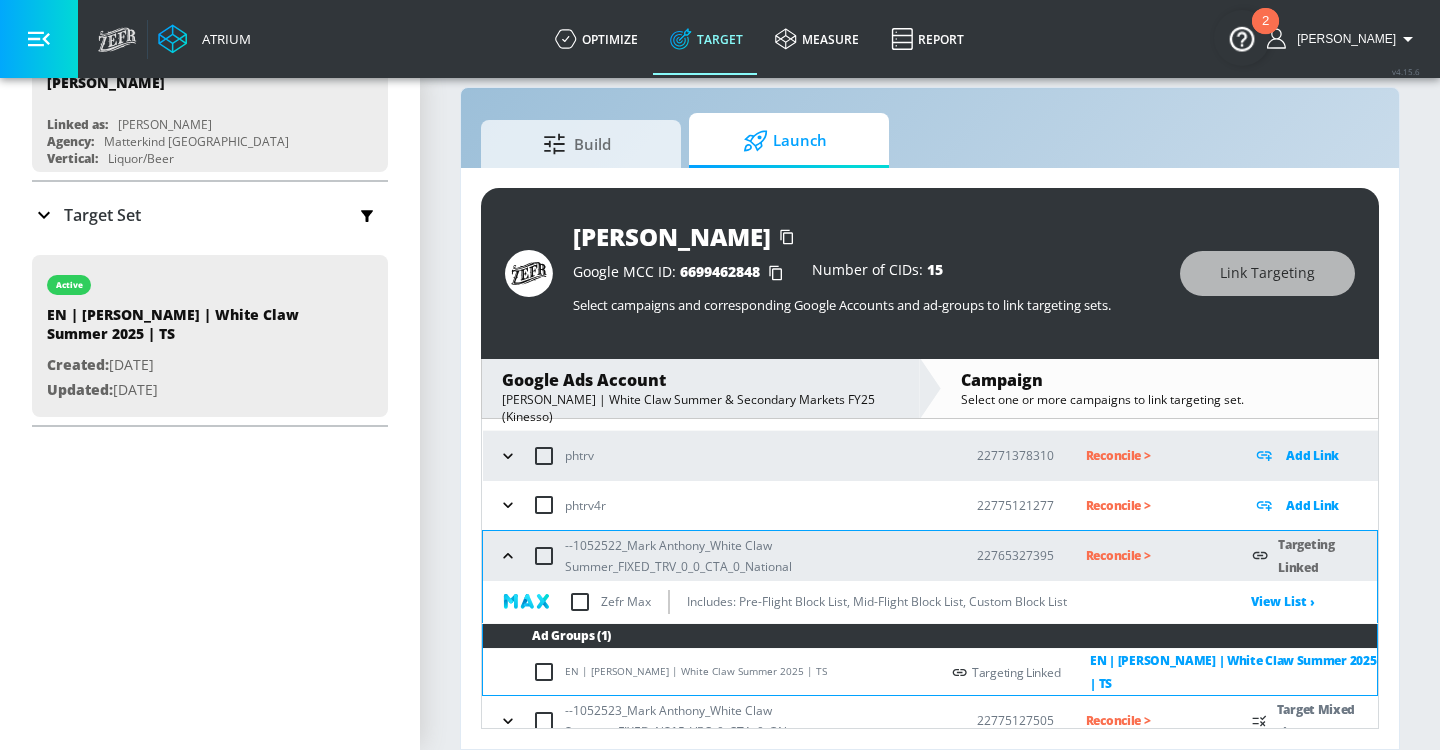 click 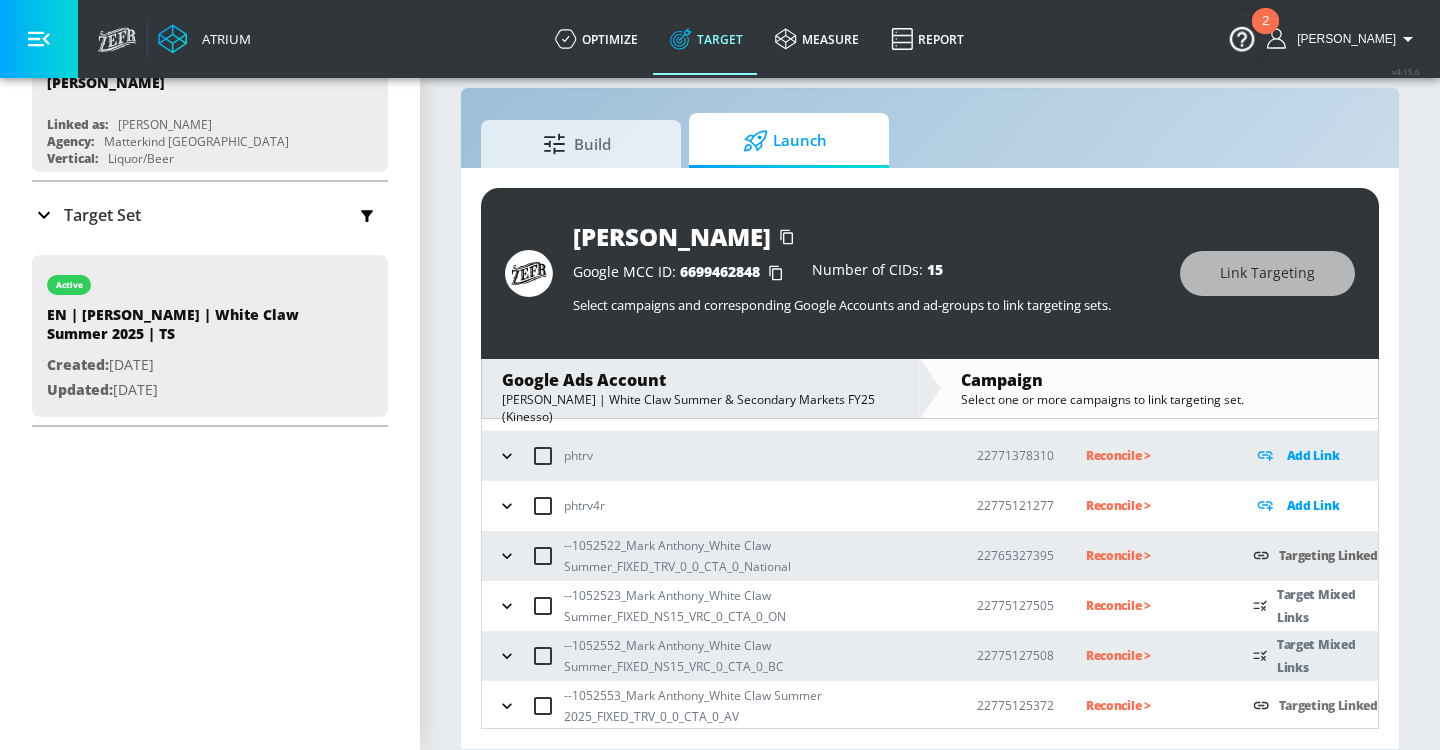 click 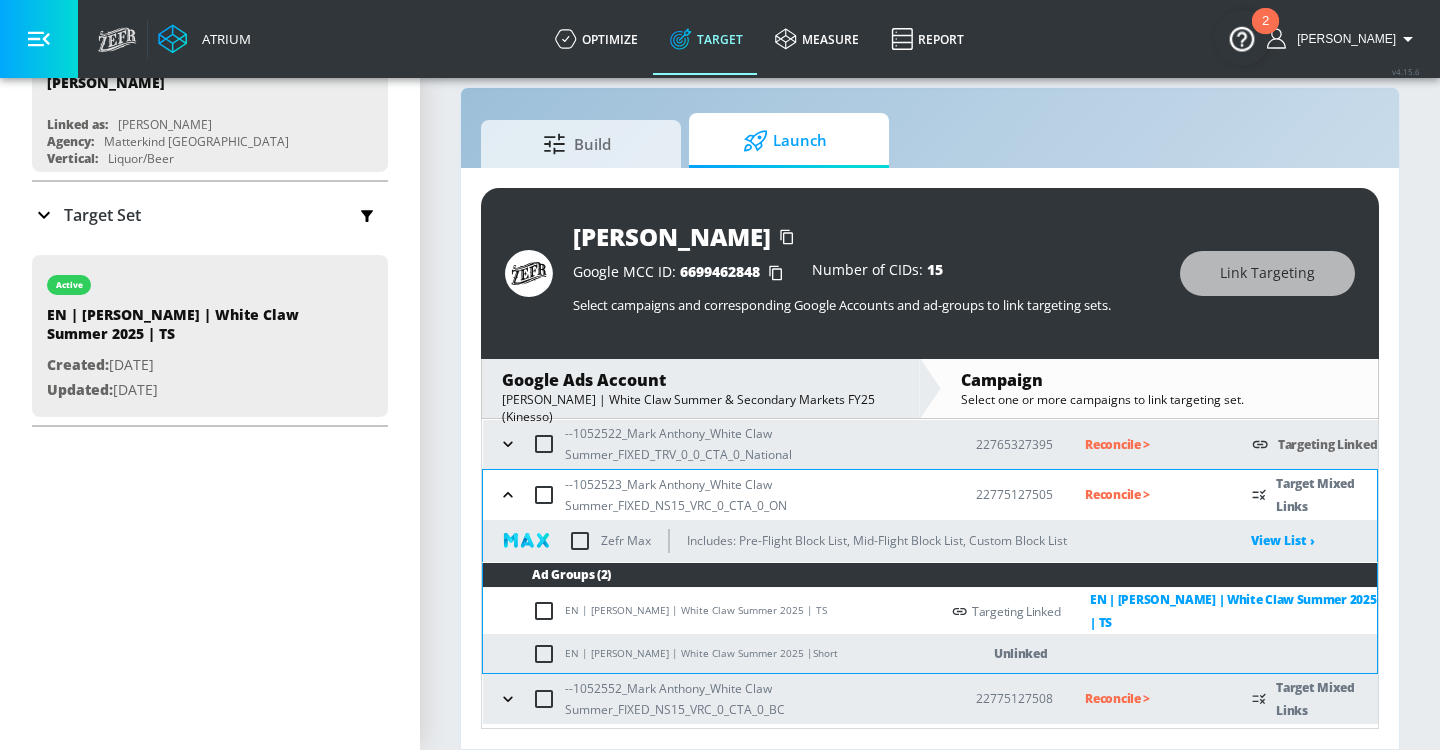 scroll, scrollTop: 240, scrollLeft: 0, axis: vertical 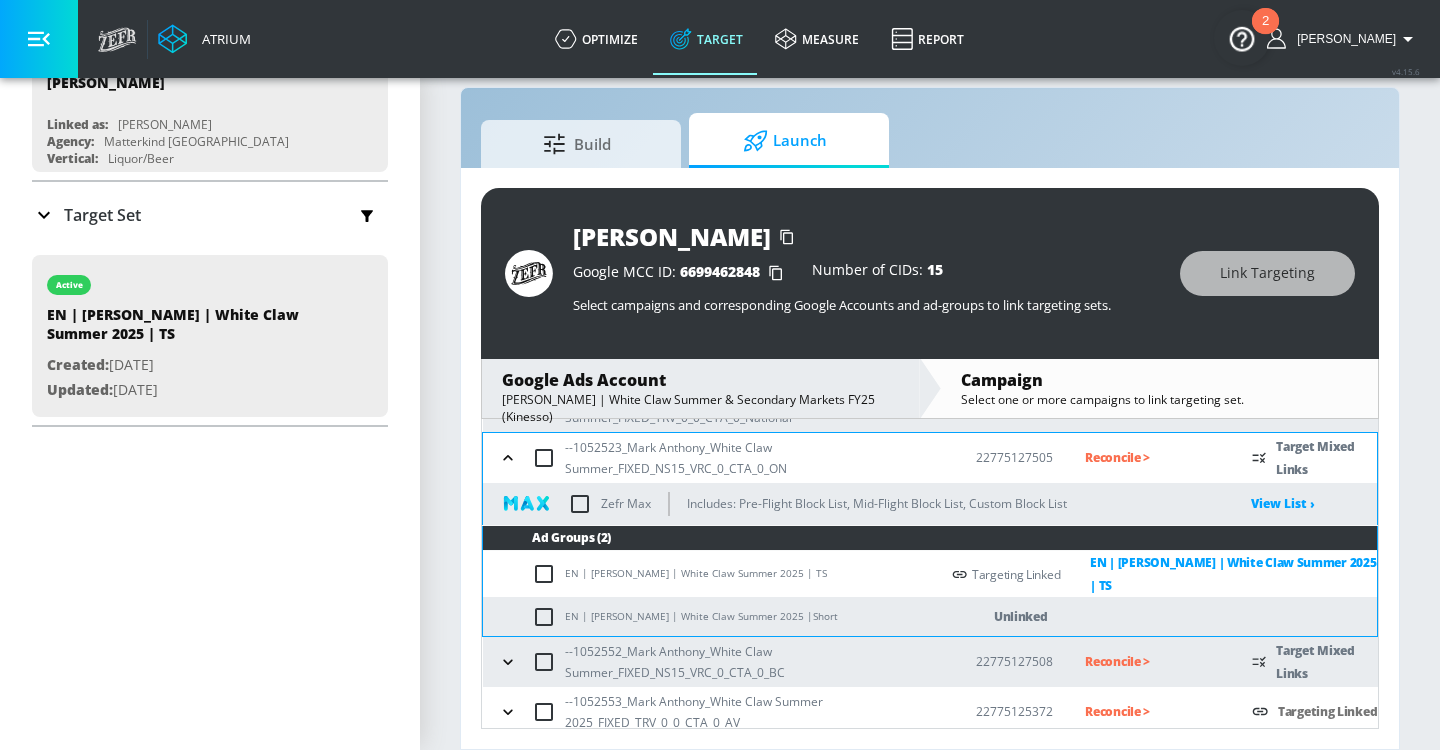click at bounding box center (548, 617) 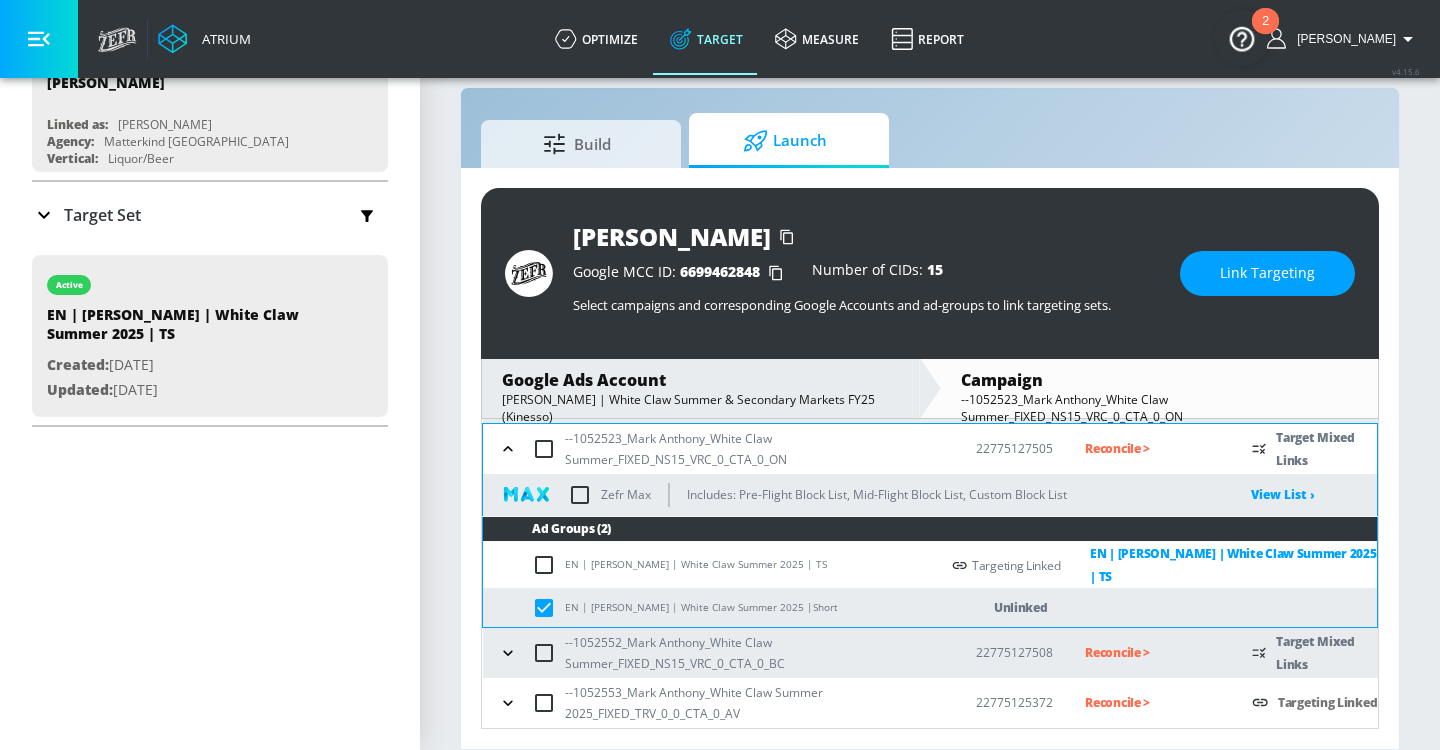 click 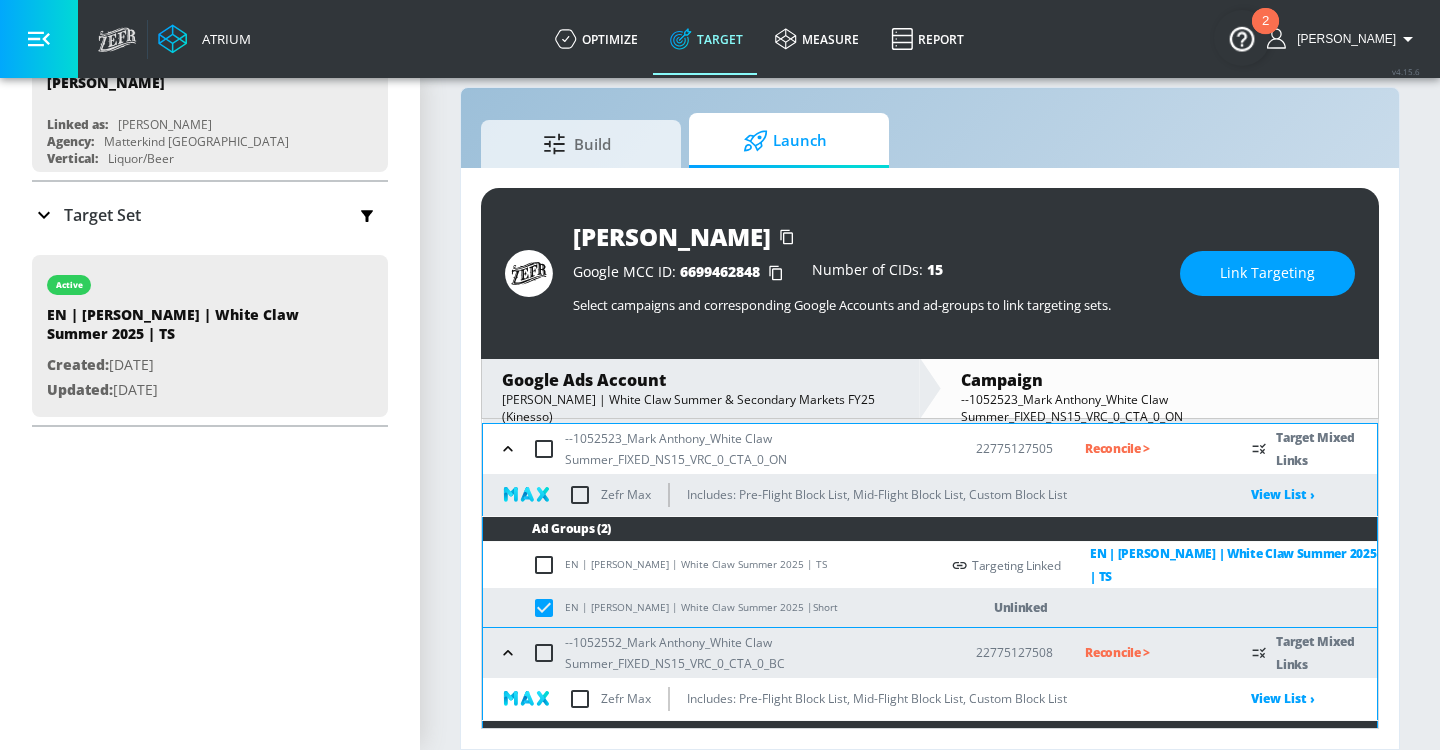 scroll, scrollTop: 403, scrollLeft: 0, axis: vertical 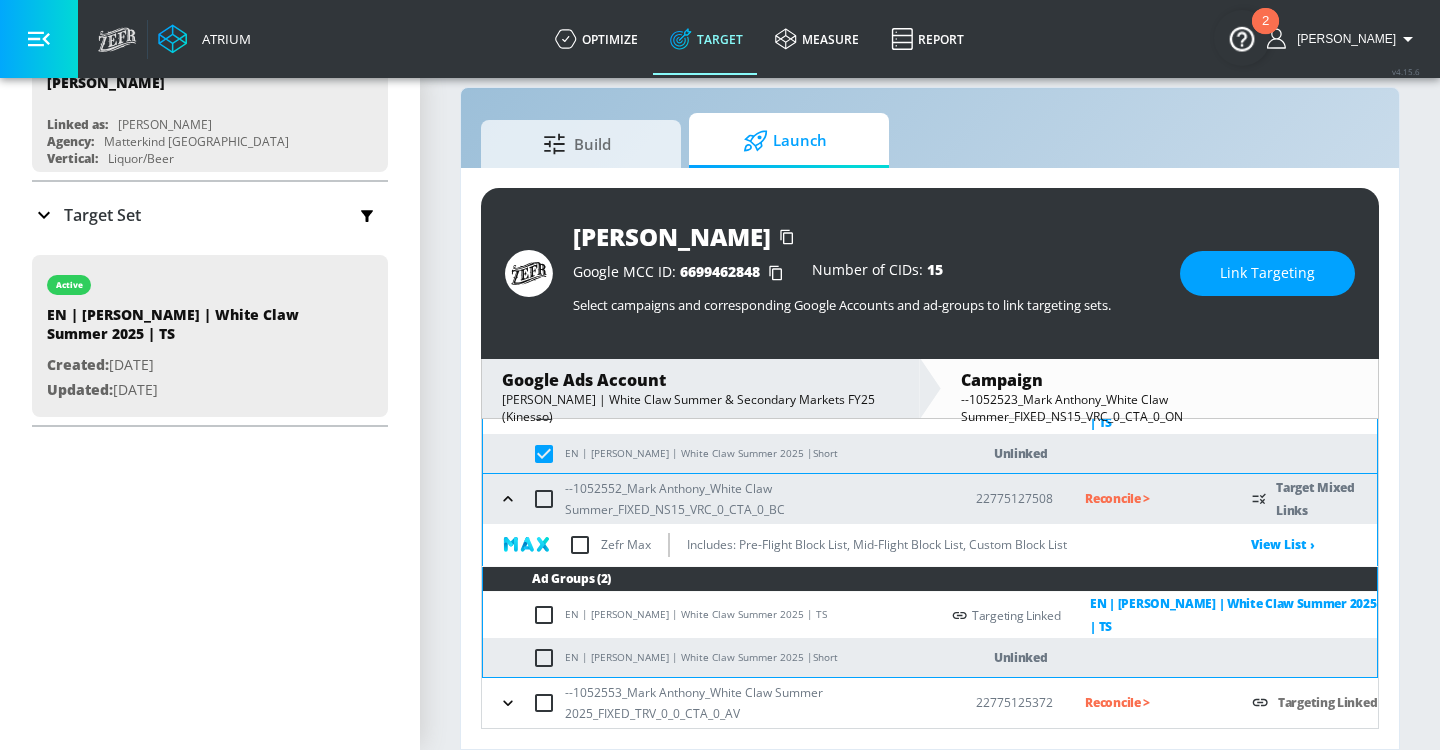 click at bounding box center (548, 658) 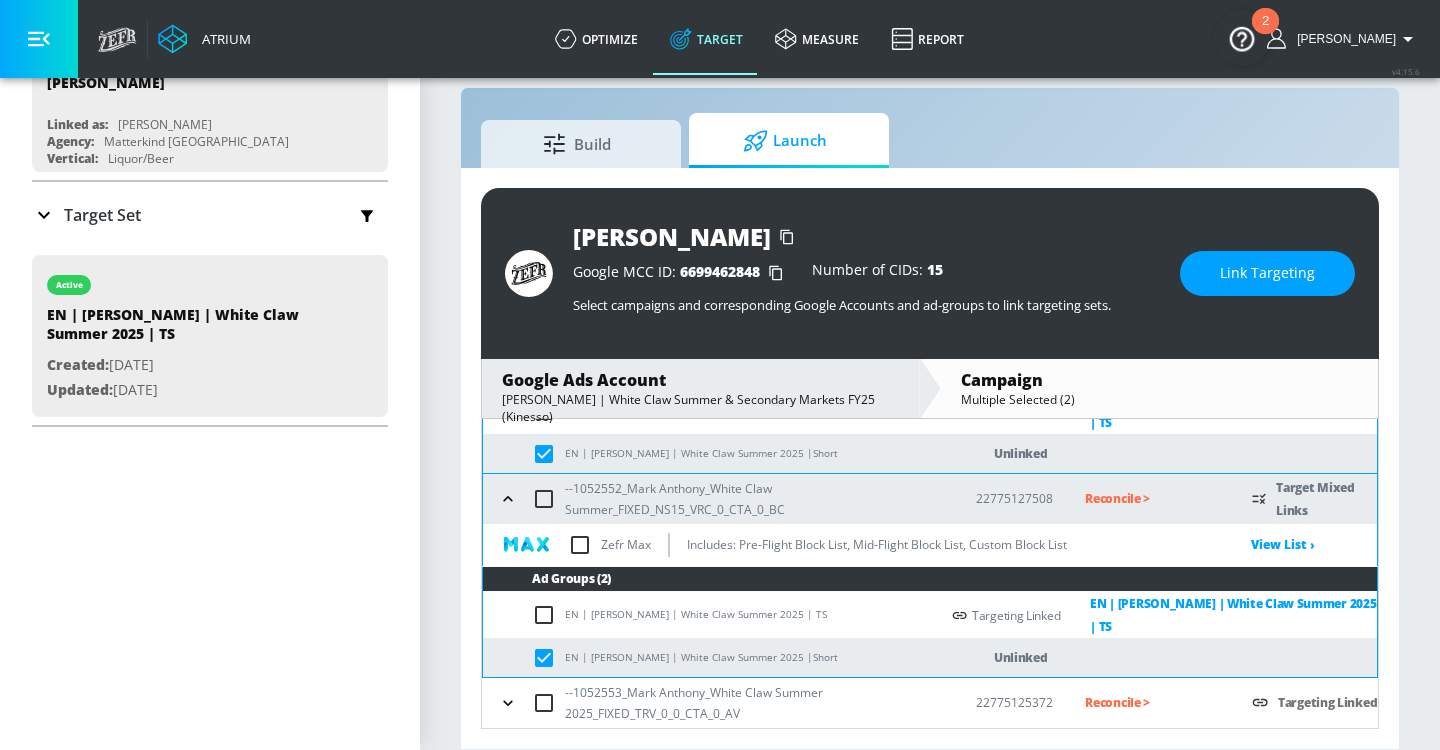 click 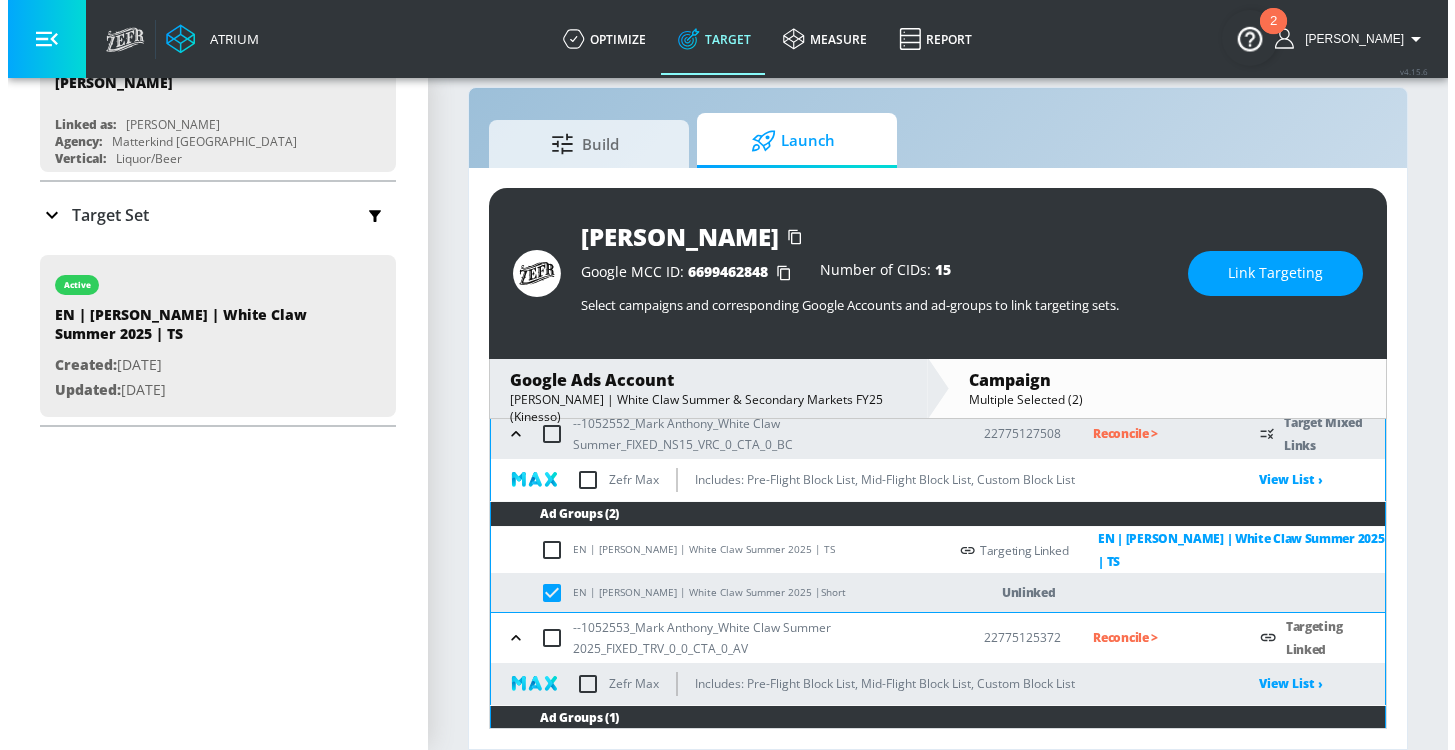 scroll, scrollTop: 519, scrollLeft: 0, axis: vertical 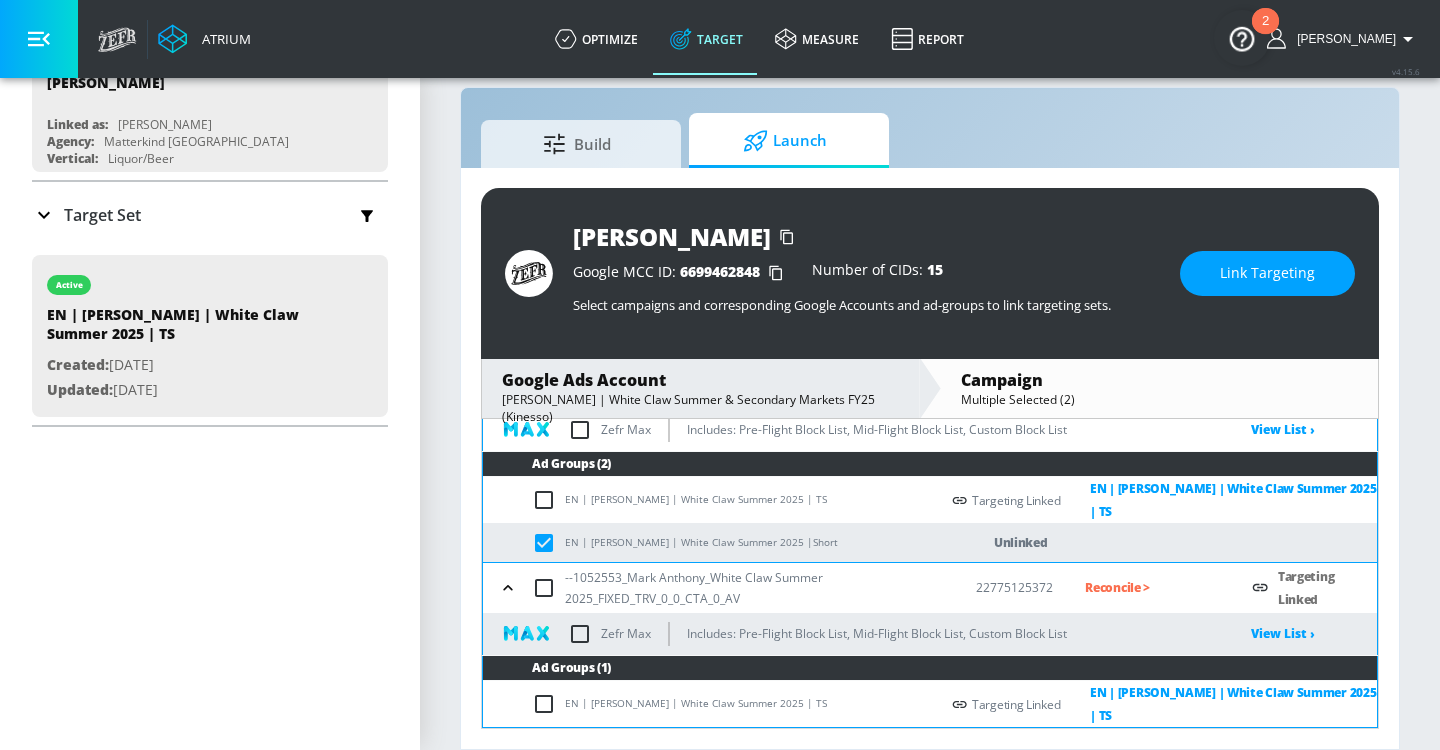 click on "Link Targeting" at bounding box center [1267, 273] 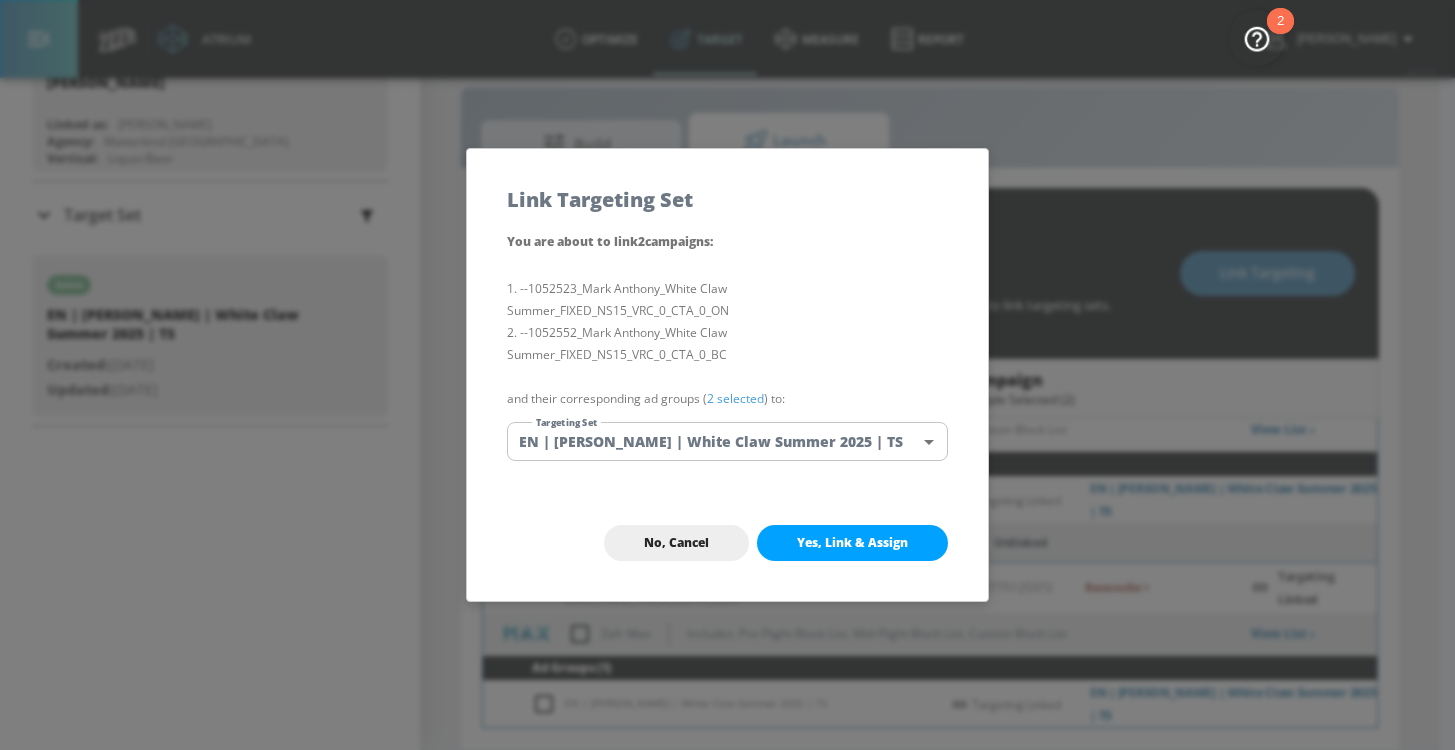 click on "Atrium optimize Target measure Report optimize Target measure Report v 4.15.6 Heather Platform DV360:   Youtube DV360:   Youtube Advertiser Sort By A-Z asc ​ Add Account [PERSON_NAME] Linked as: [PERSON_NAME] Agency: Matterkind Canada Vertical: Liquor/Beer [PERSON_NAME] TEST Linked as: Zefr Demos Agency: [PERSON_NAME] TEST Vertical: Other KZ Test  Linked as: Zefr Demos Agency: Kaitlin test  Vertical: Other [PERSON_NAME] Test Account Linked as: Zefr Demos Agency: [PERSON_NAME] Test Agency Vertical: Fashion Test Linked as: Zefr Demos Agency: Test Vertical: Travel Shaq Test Account Linked as: Zefr Demos Agency: Zefr Vertical: Software Benz TEST Linked as: Zefr Demos Agency: ZEFR Vertical: Other Parry Test Linked as: Zefr Demos Agency: Parry Test Vertical: Music Rawan Test Linked as: Zefr Demos Agency: Test Vertical: Entertainment alicyn test Linked as: Zefr Demos Agency: alicyn test Vertical: Healthcare TikTok Brand (TT TESTING) Linked as: TikTok Brand Agency: None Vertical: Other [PERSON_NAME] & [PERSON_NAME] Account Linked as: PHD" at bounding box center [727, 360] 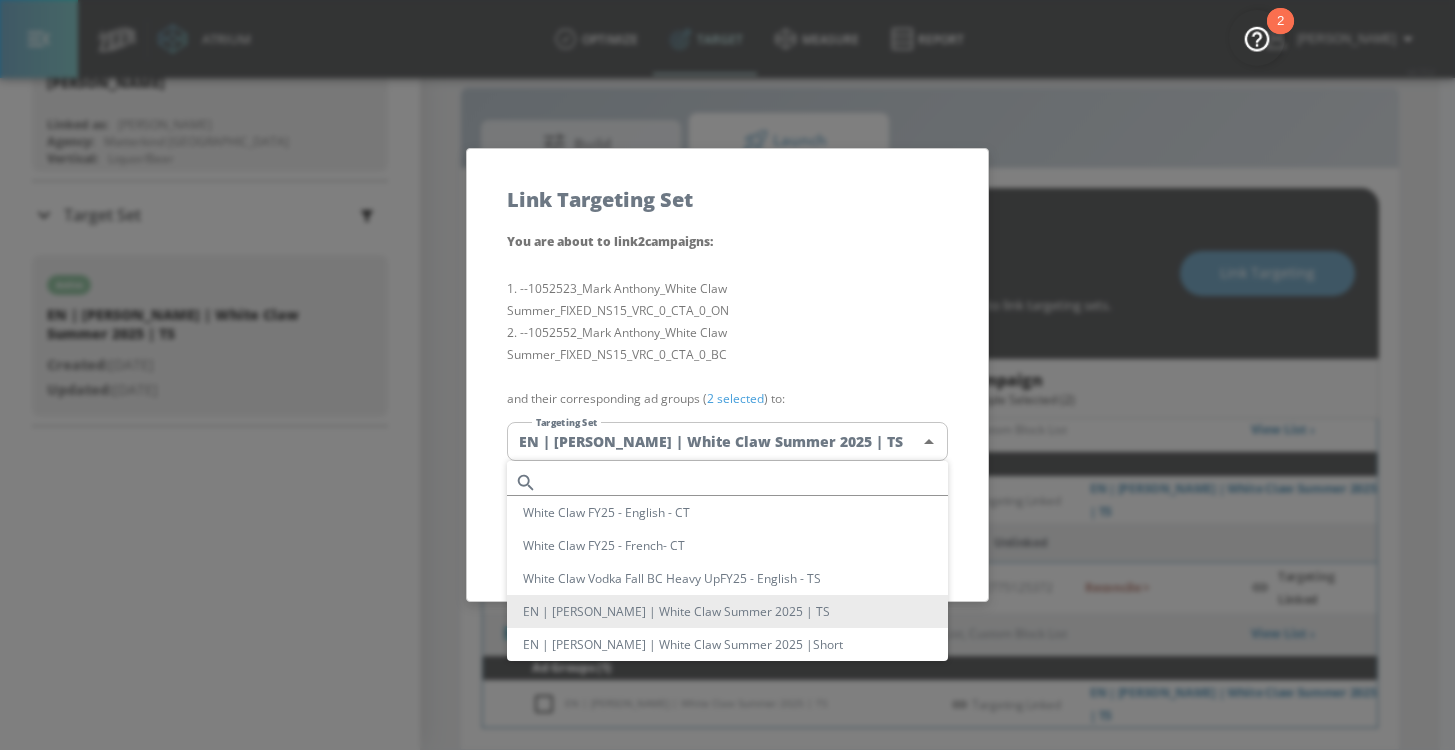 click on "EN | [PERSON_NAME] | White Claw Summer 2025 |Short" at bounding box center [727, 644] 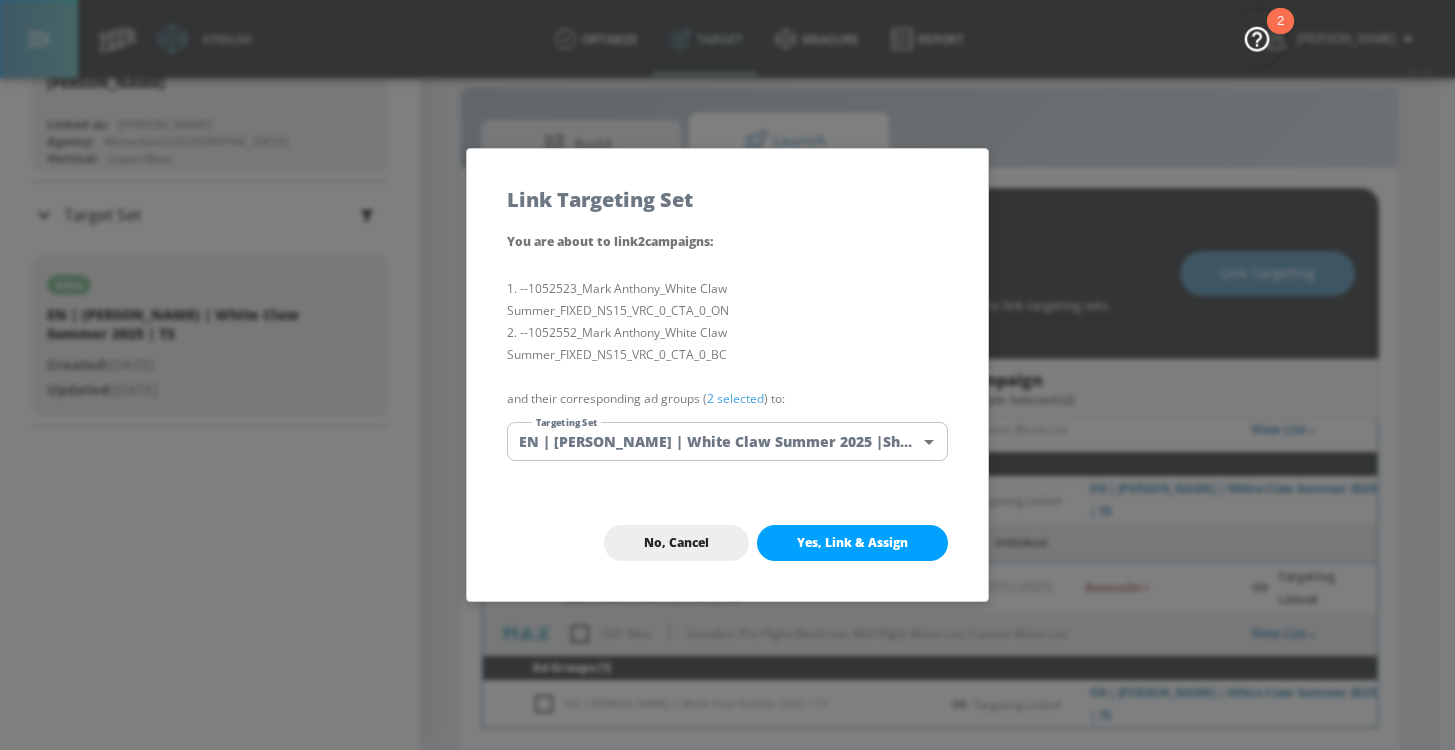 click on "Yes, Link & Assign" at bounding box center (852, 543) 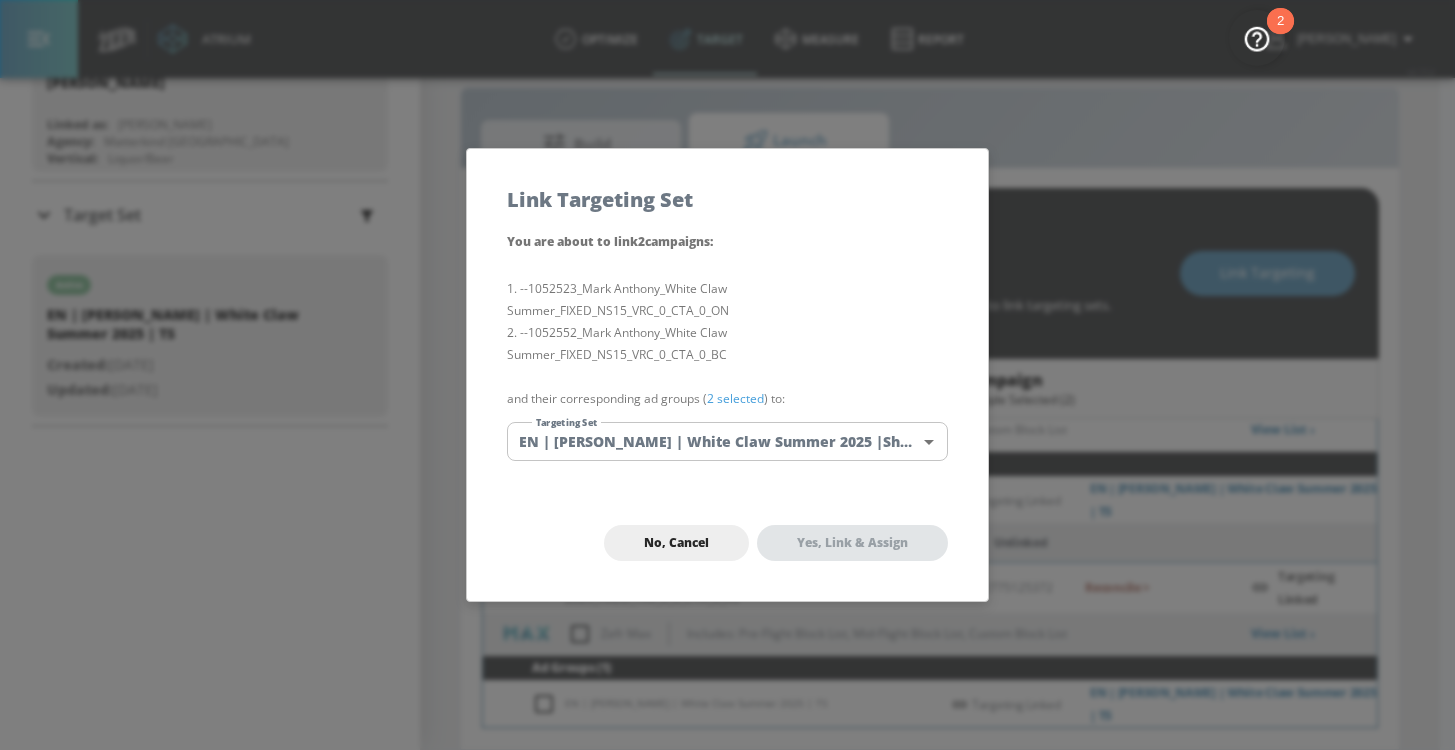 checkbox on "false" 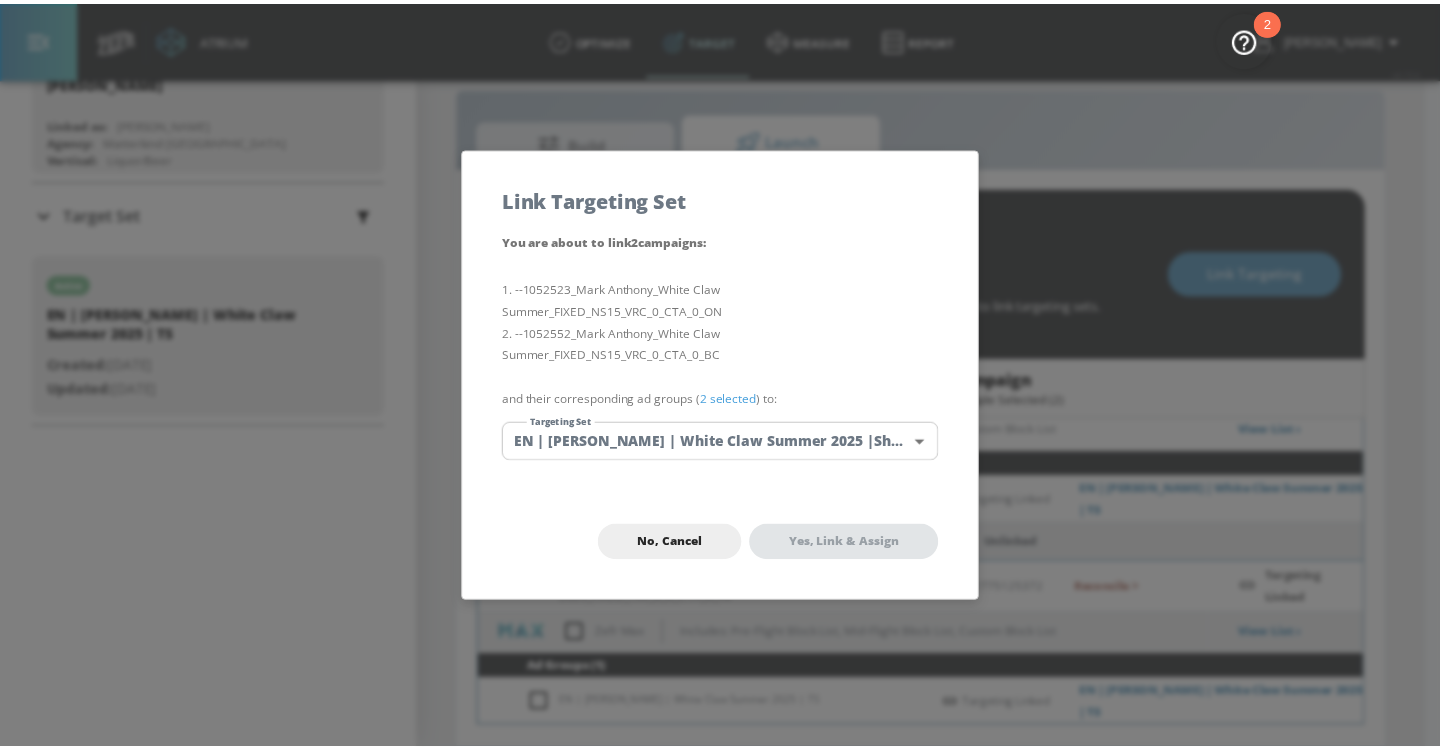 scroll, scrollTop: 526, scrollLeft: 0, axis: vertical 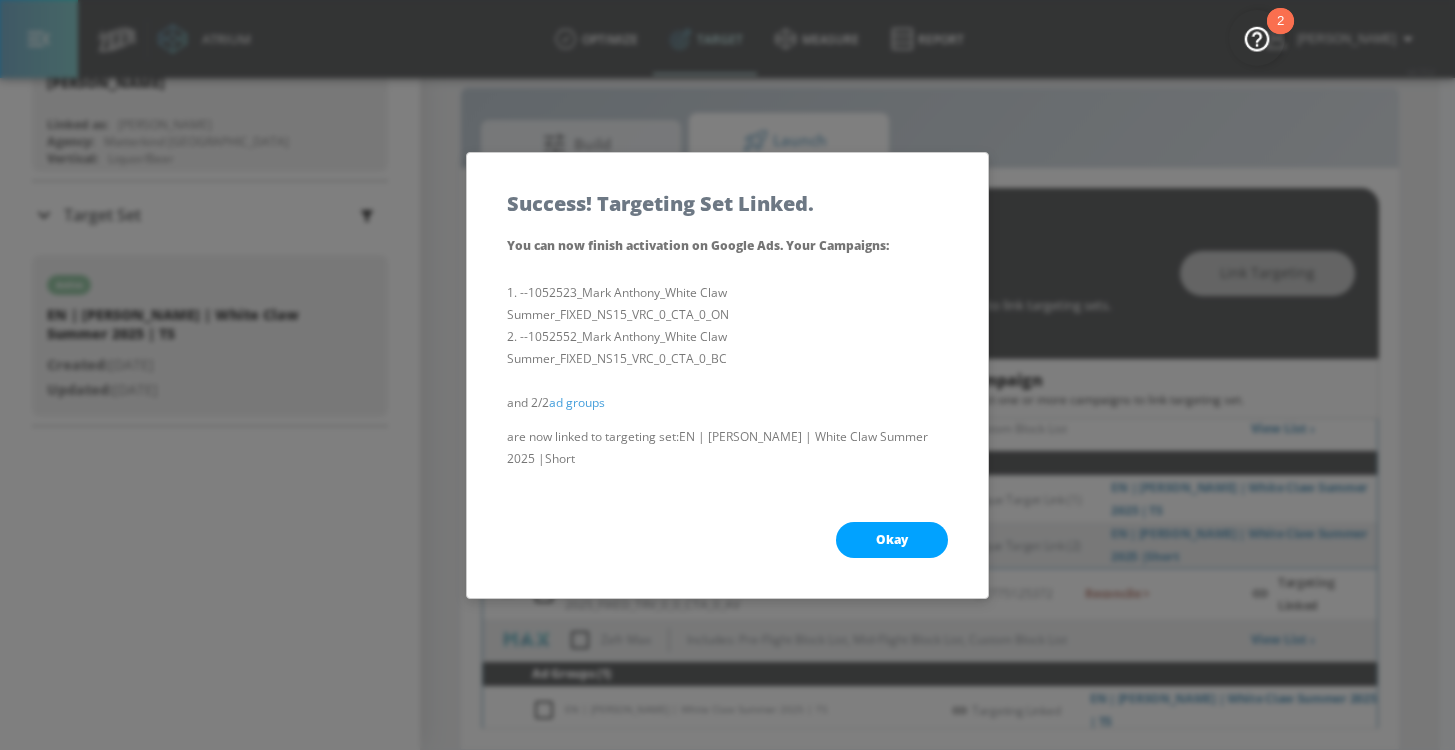 click on "Okay" at bounding box center [892, 540] 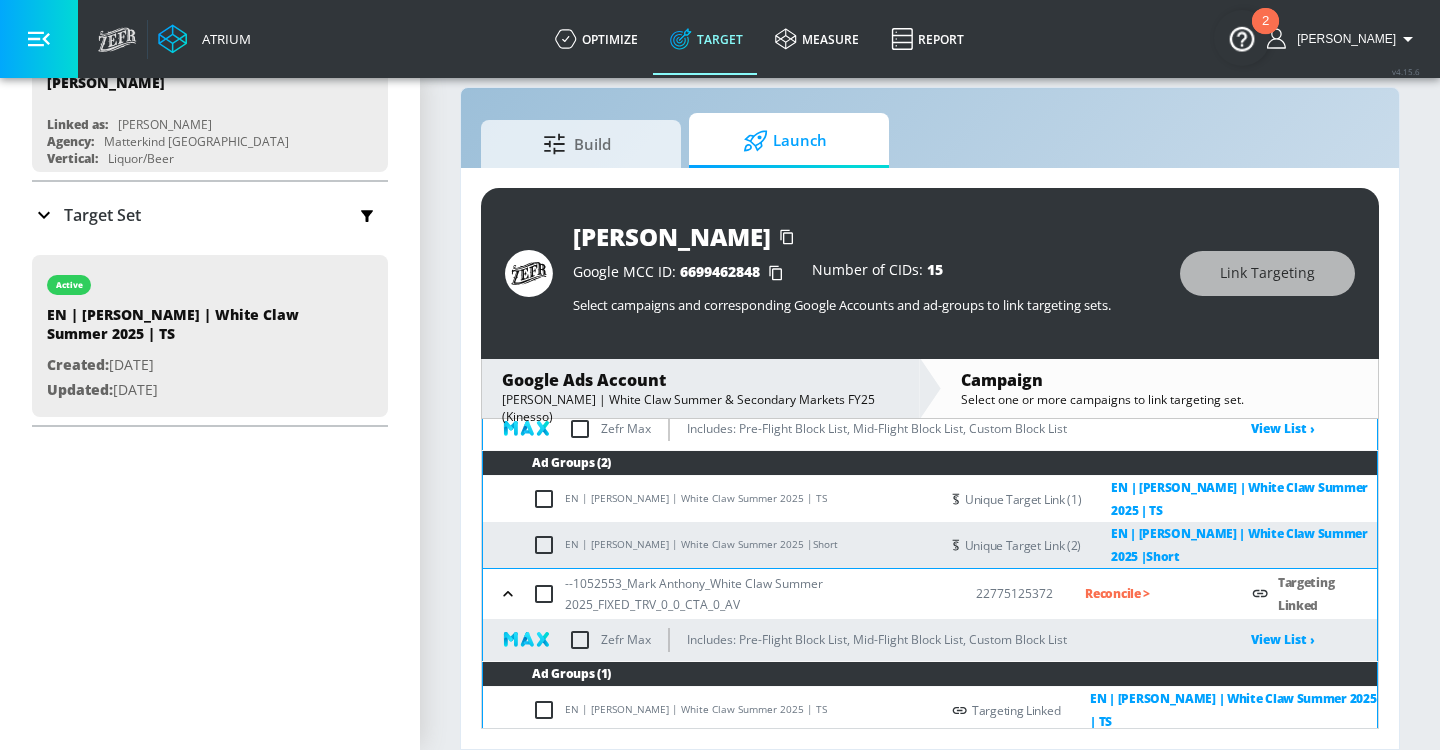 click 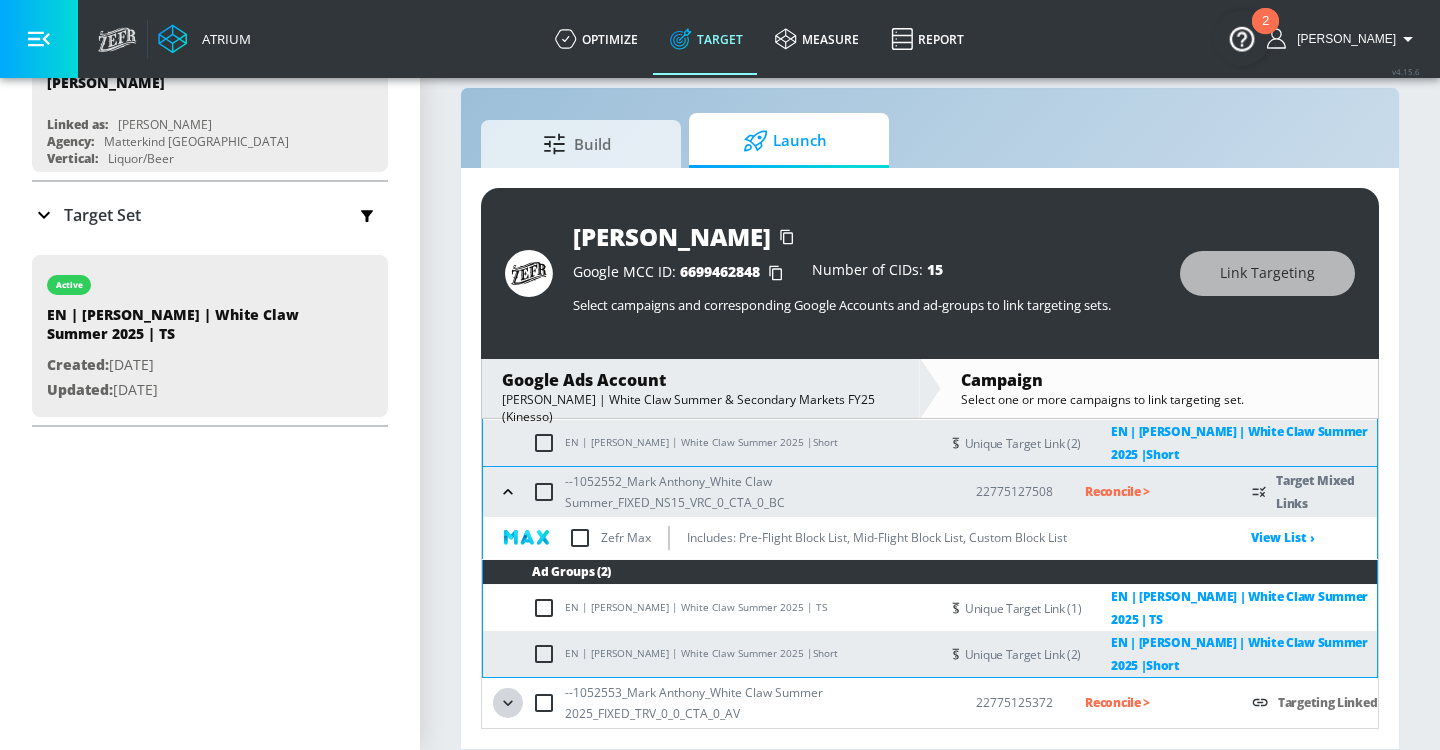 click 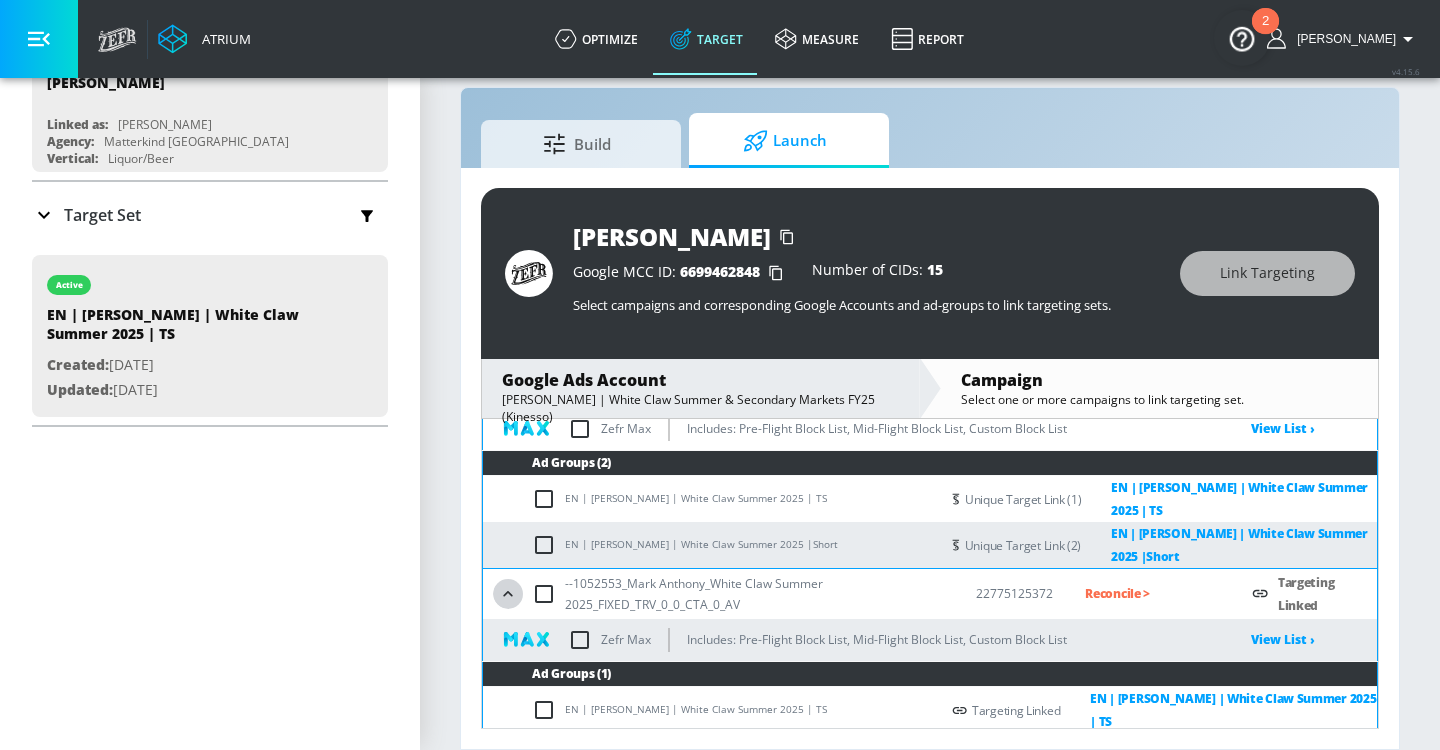 click 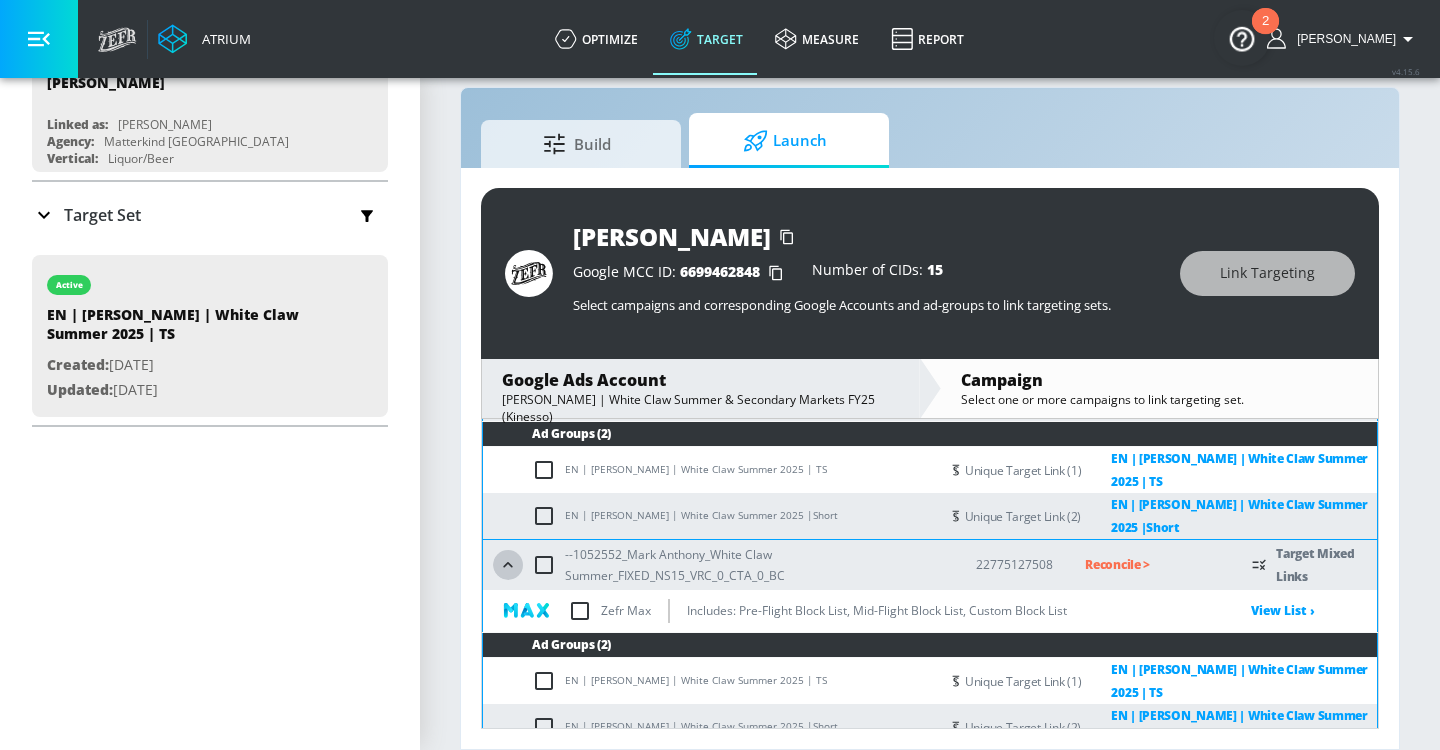 click 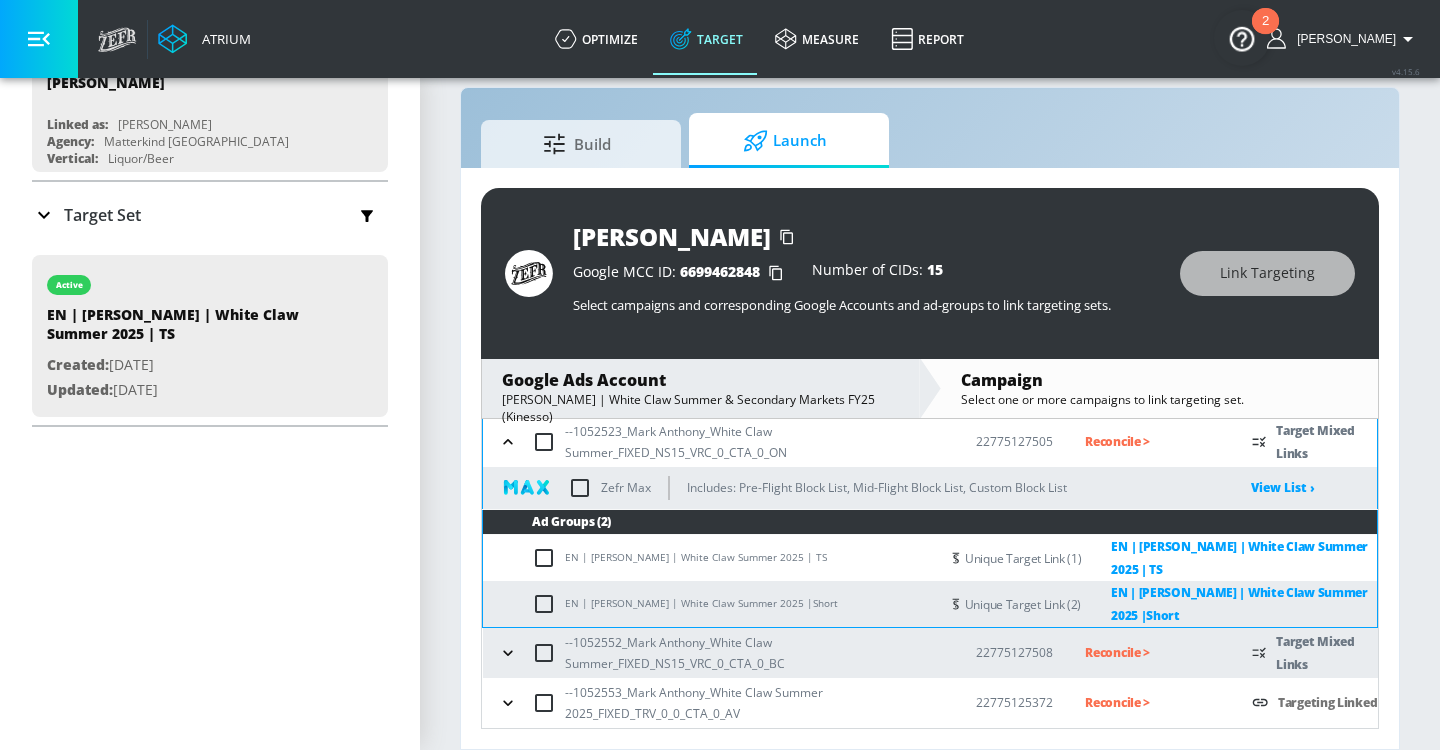 click at bounding box center (544, 442) 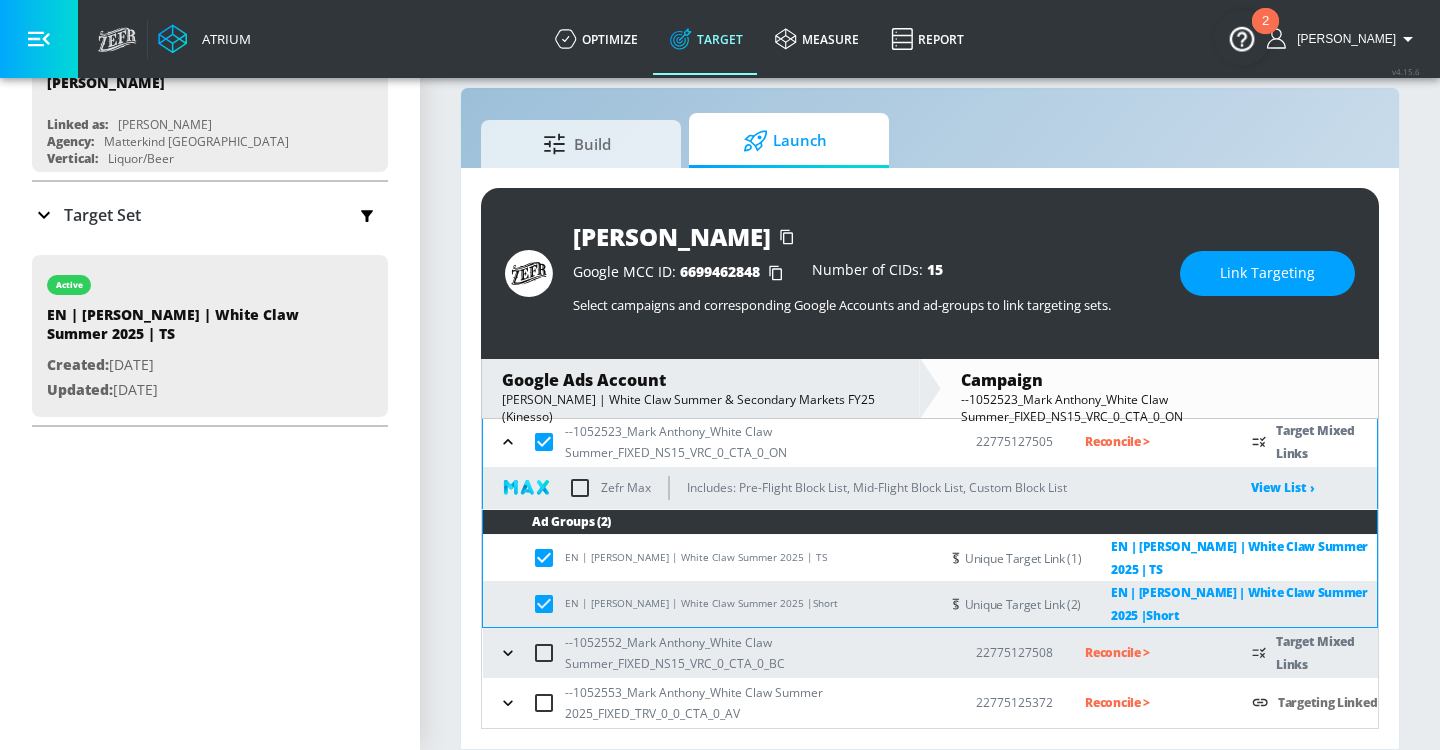 click at bounding box center (544, 442) 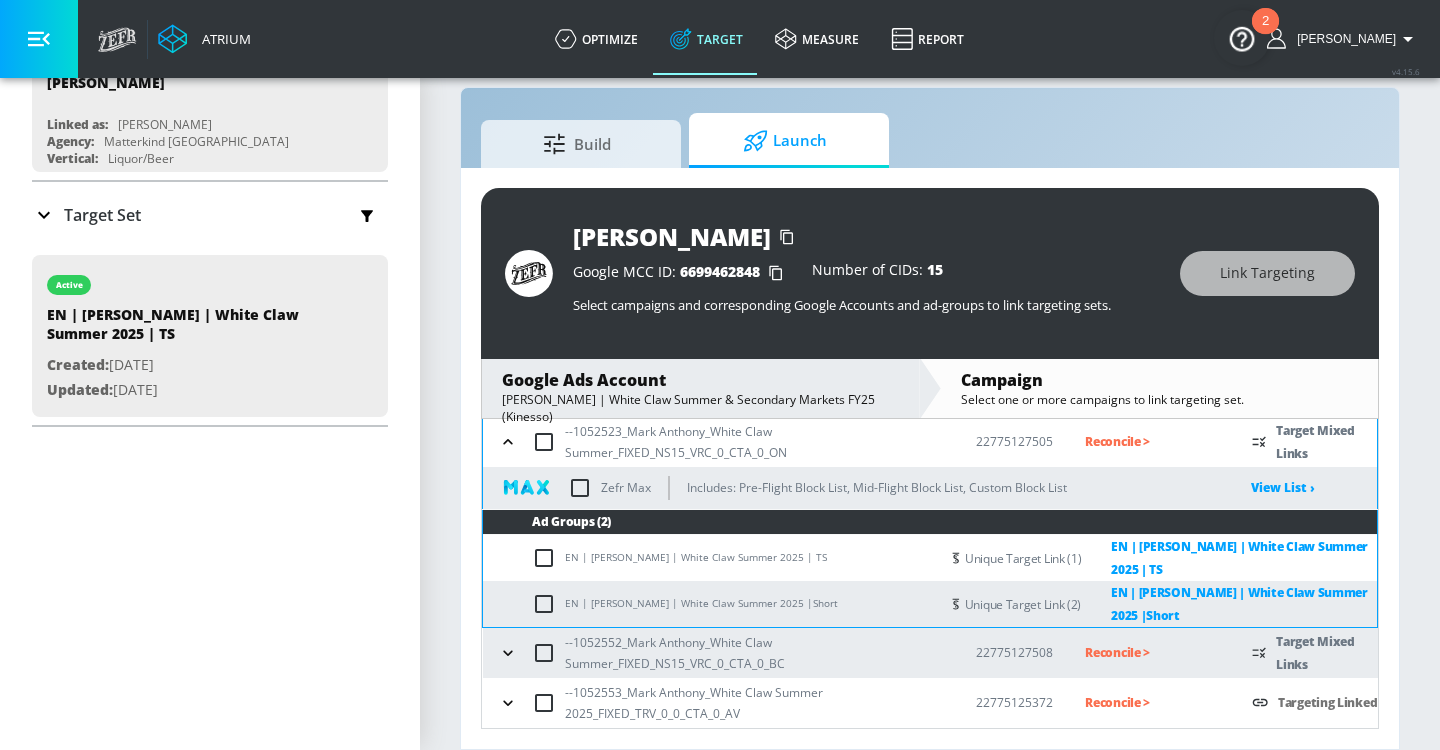 click 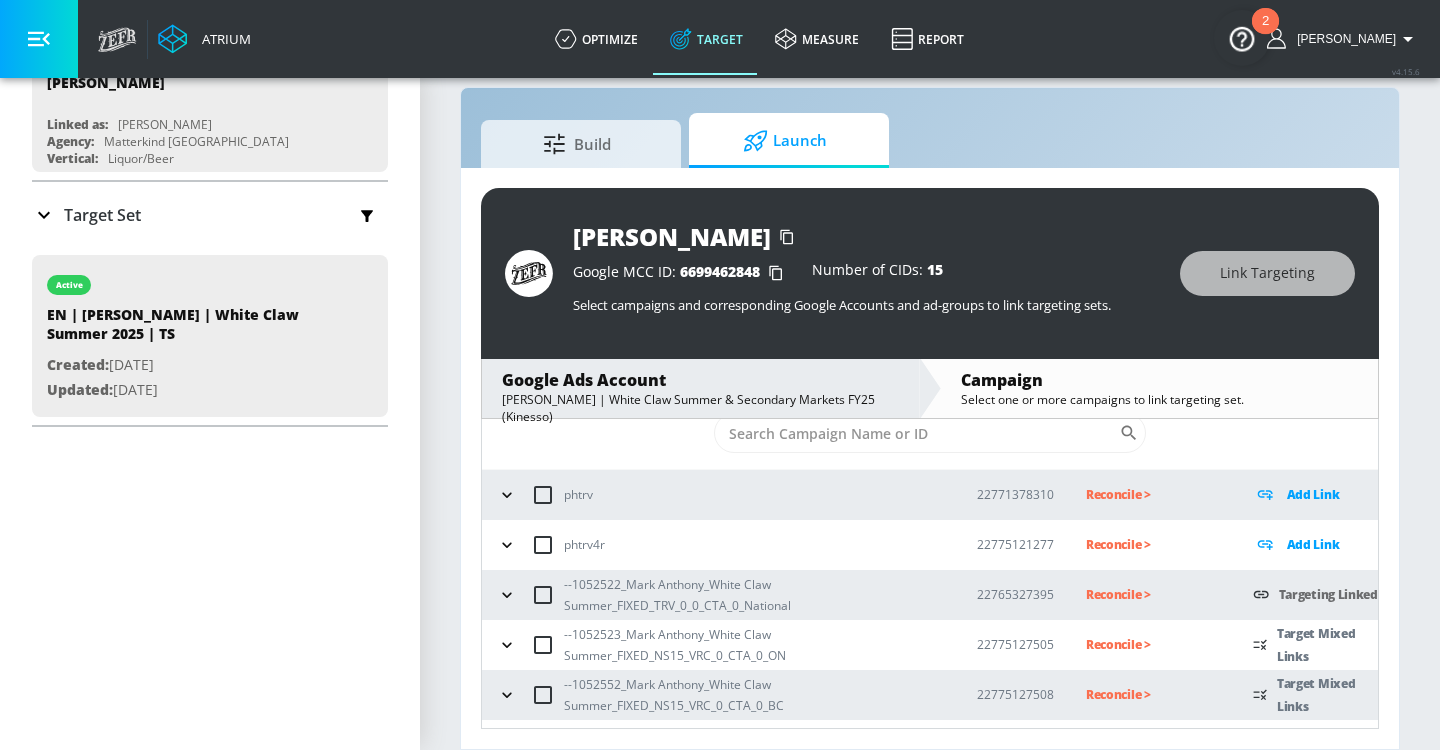 scroll, scrollTop: 94, scrollLeft: 0, axis: vertical 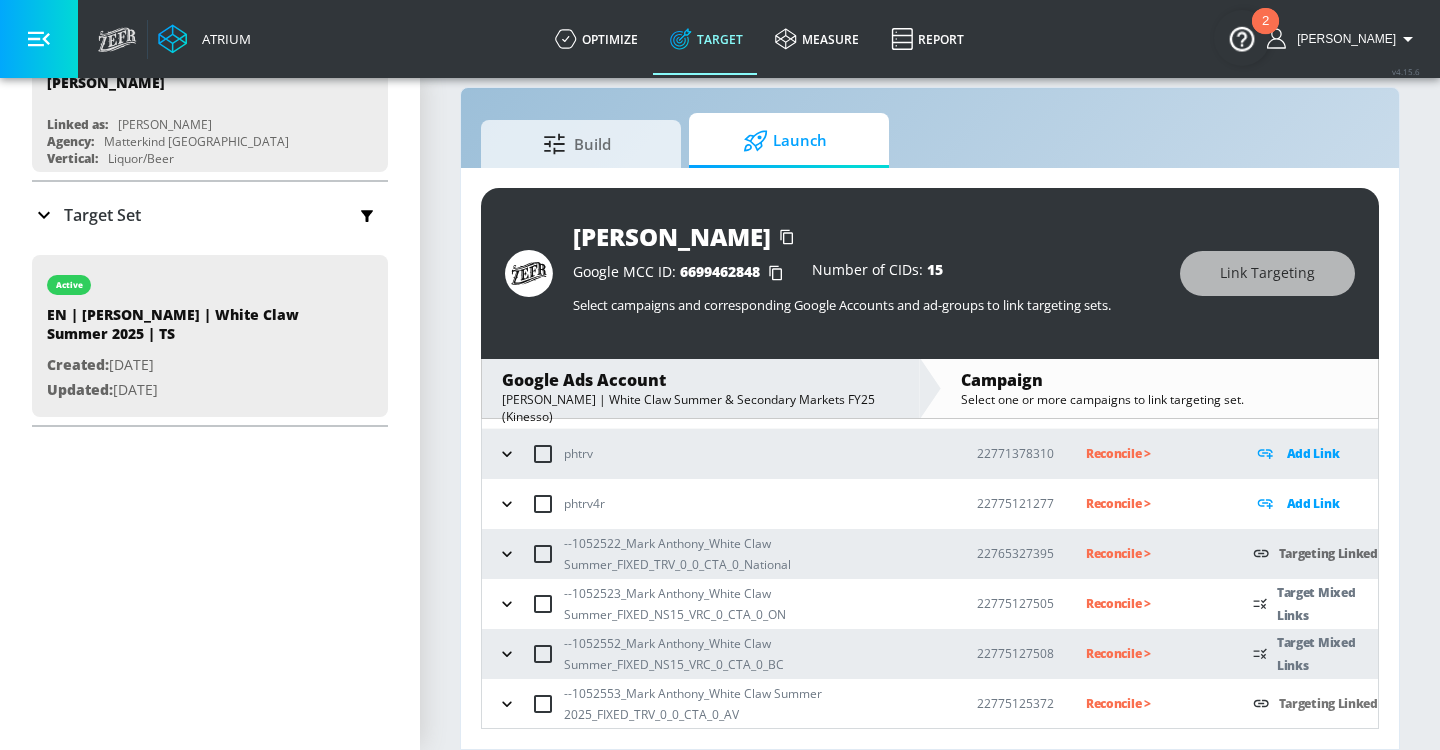 click on "Reconcile >" at bounding box center (1153, 553) 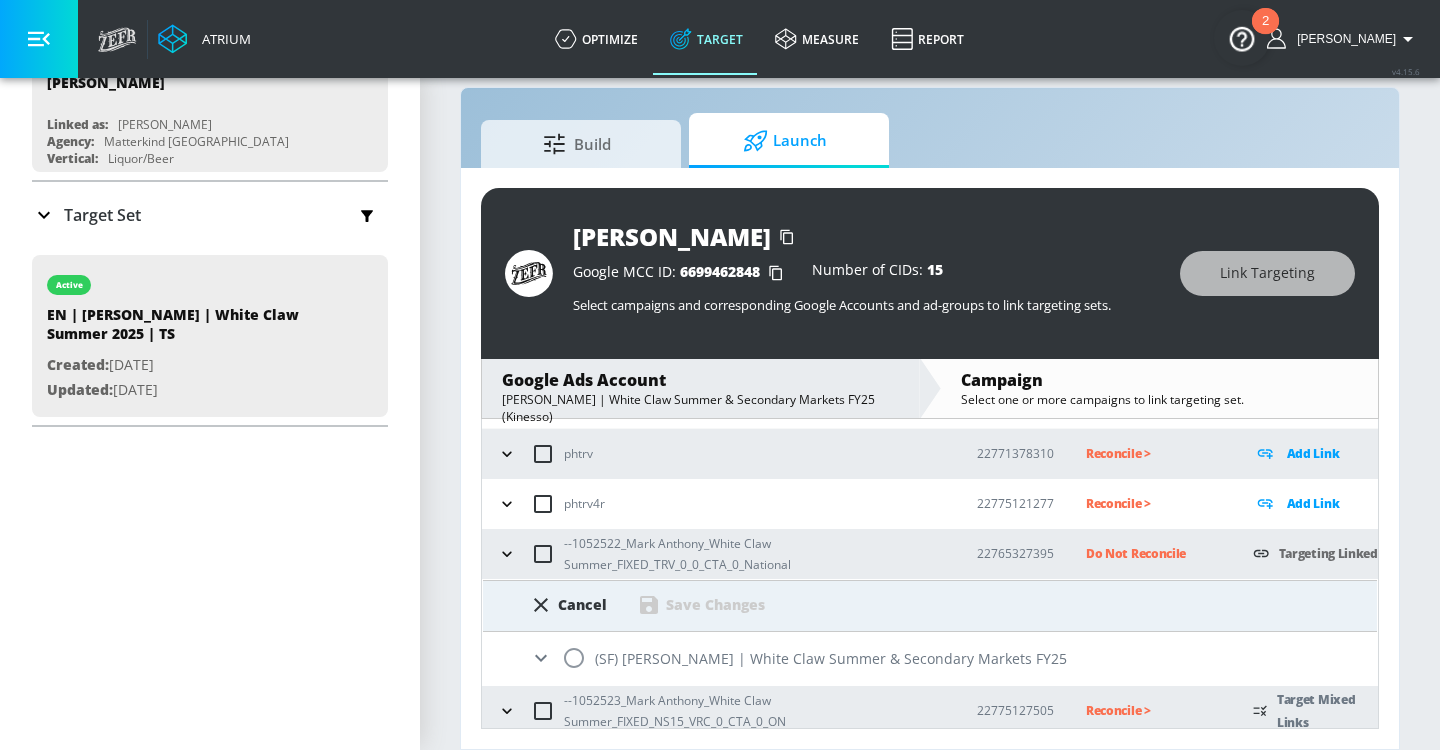 click at bounding box center (574, 658) 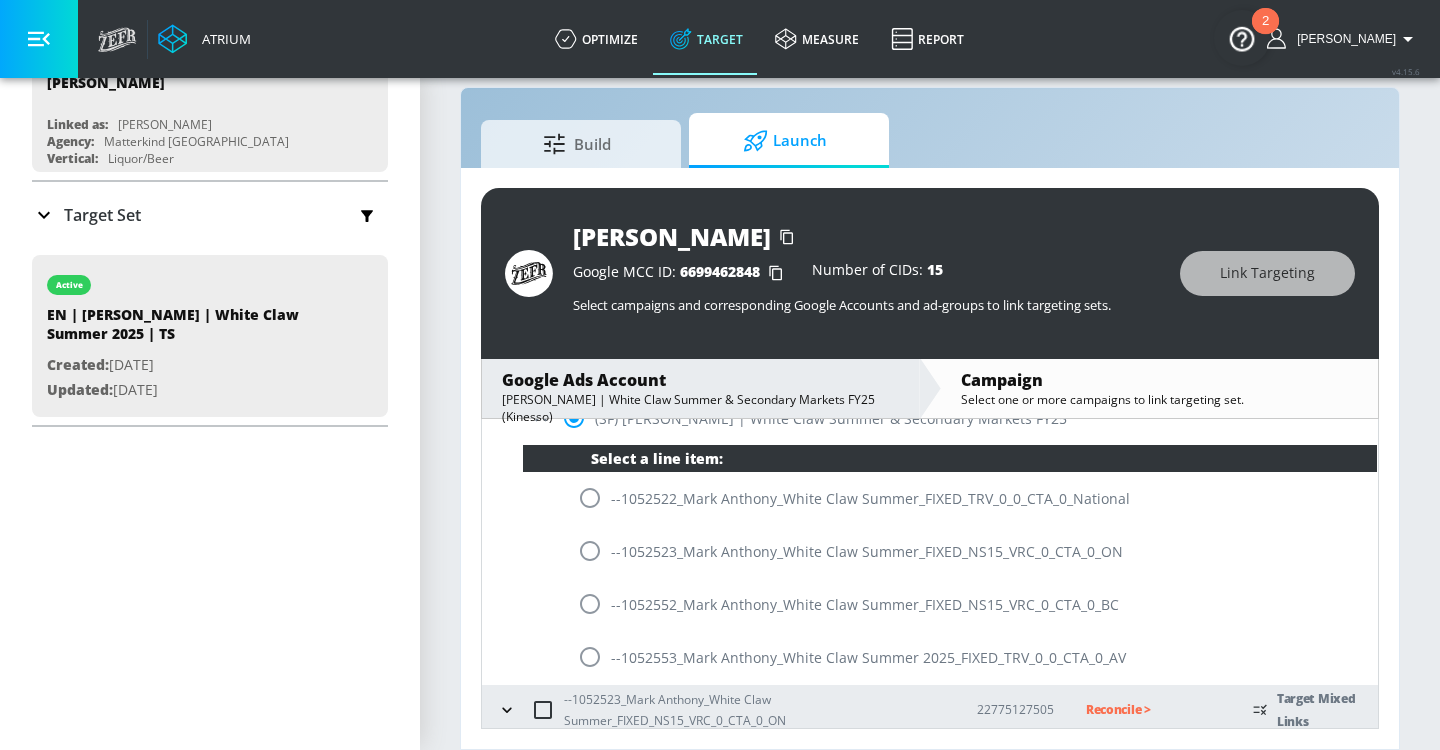 scroll, scrollTop: 359, scrollLeft: 0, axis: vertical 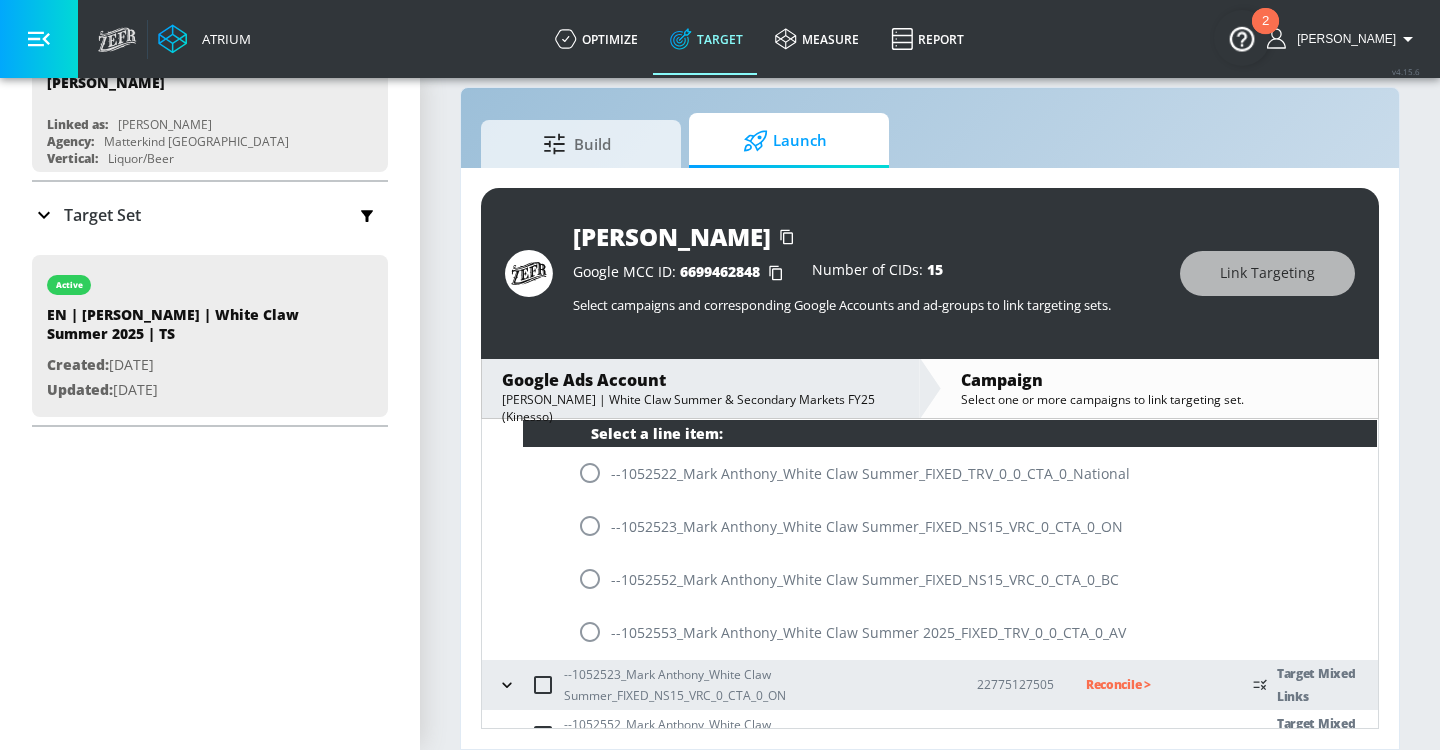 click on "--1052522_Mark Anthony_White Claw Summer_FIXED_TRV_0_0_CTA_0_National" at bounding box center [950, 473] 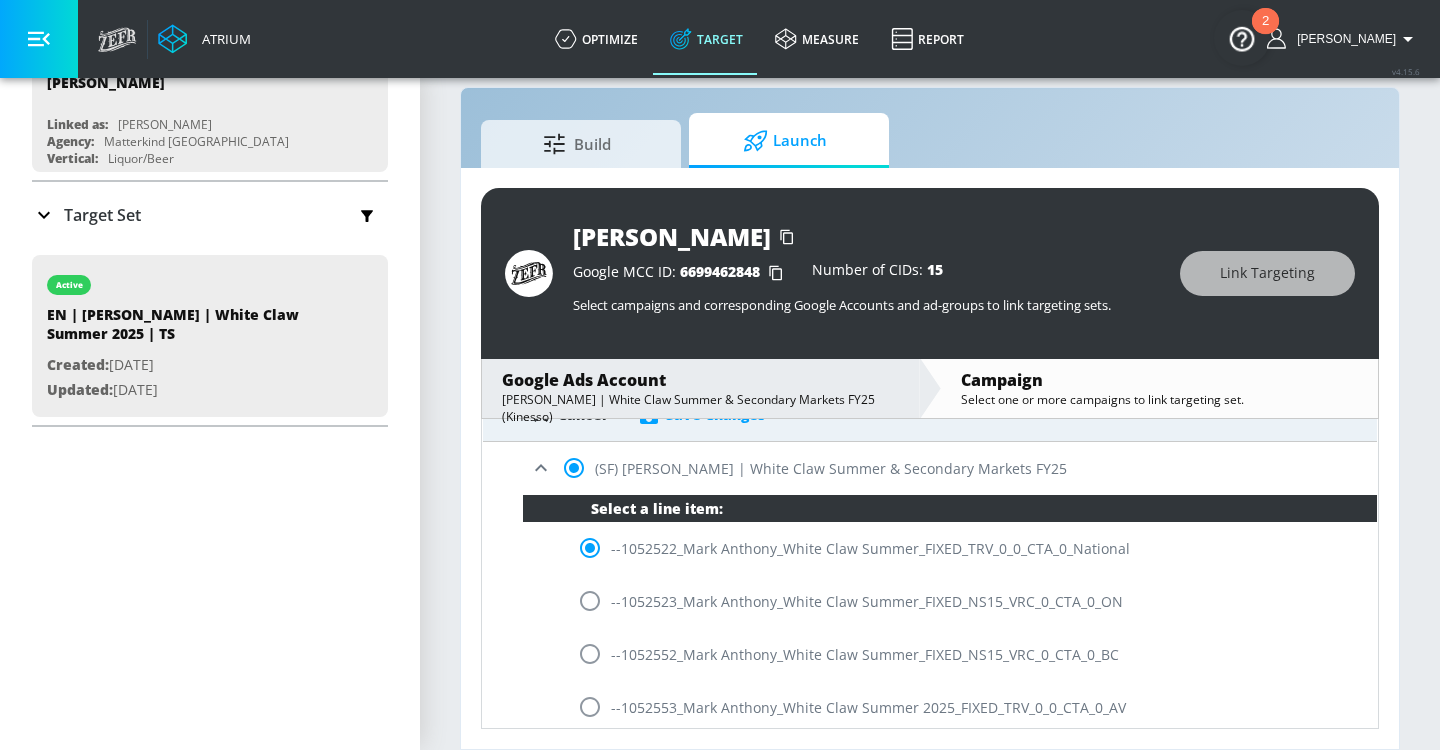 scroll, scrollTop: 265, scrollLeft: 0, axis: vertical 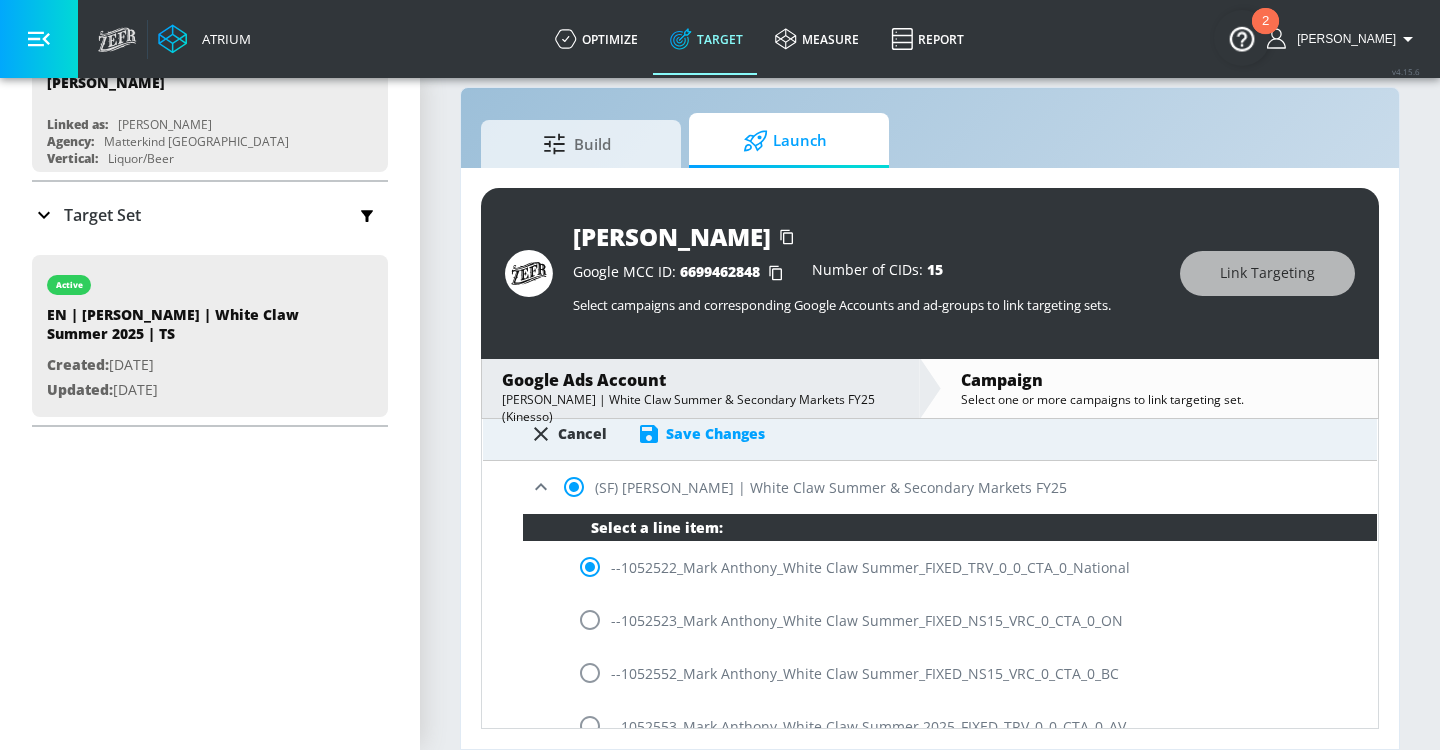 click on "Save Changes" at bounding box center [715, 433] 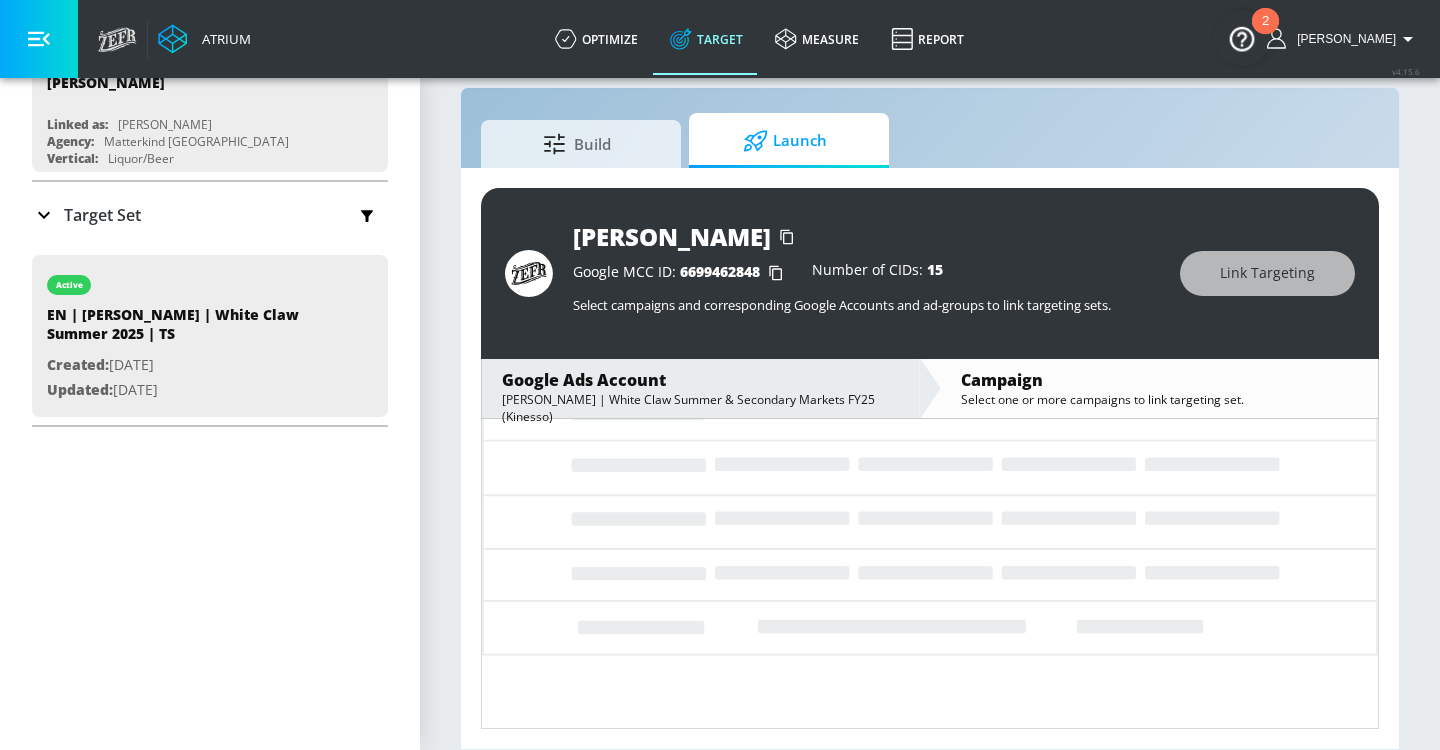 scroll, scrollTop: 94, scrollLeft: 0, axis: vertical 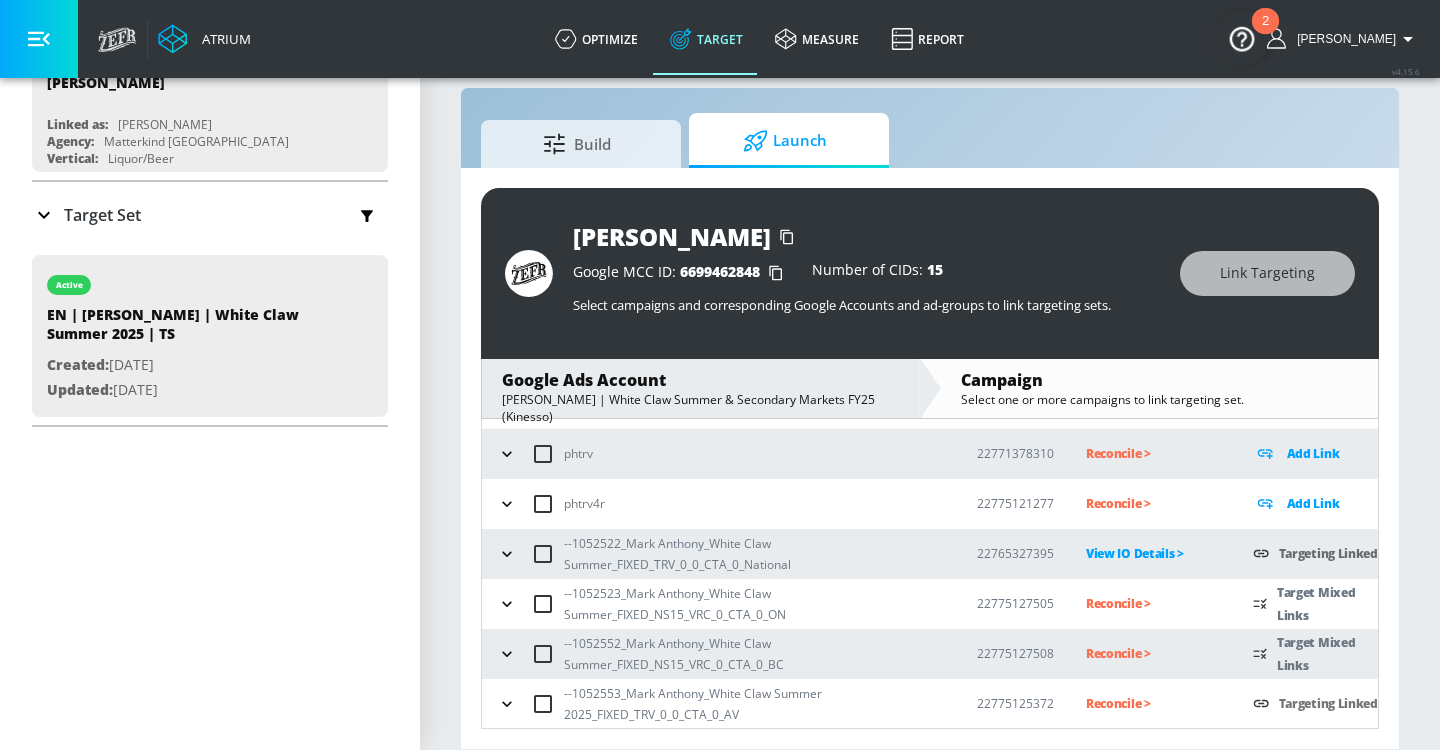 click on "Reconcile >" at bounding box center [1153, 603] 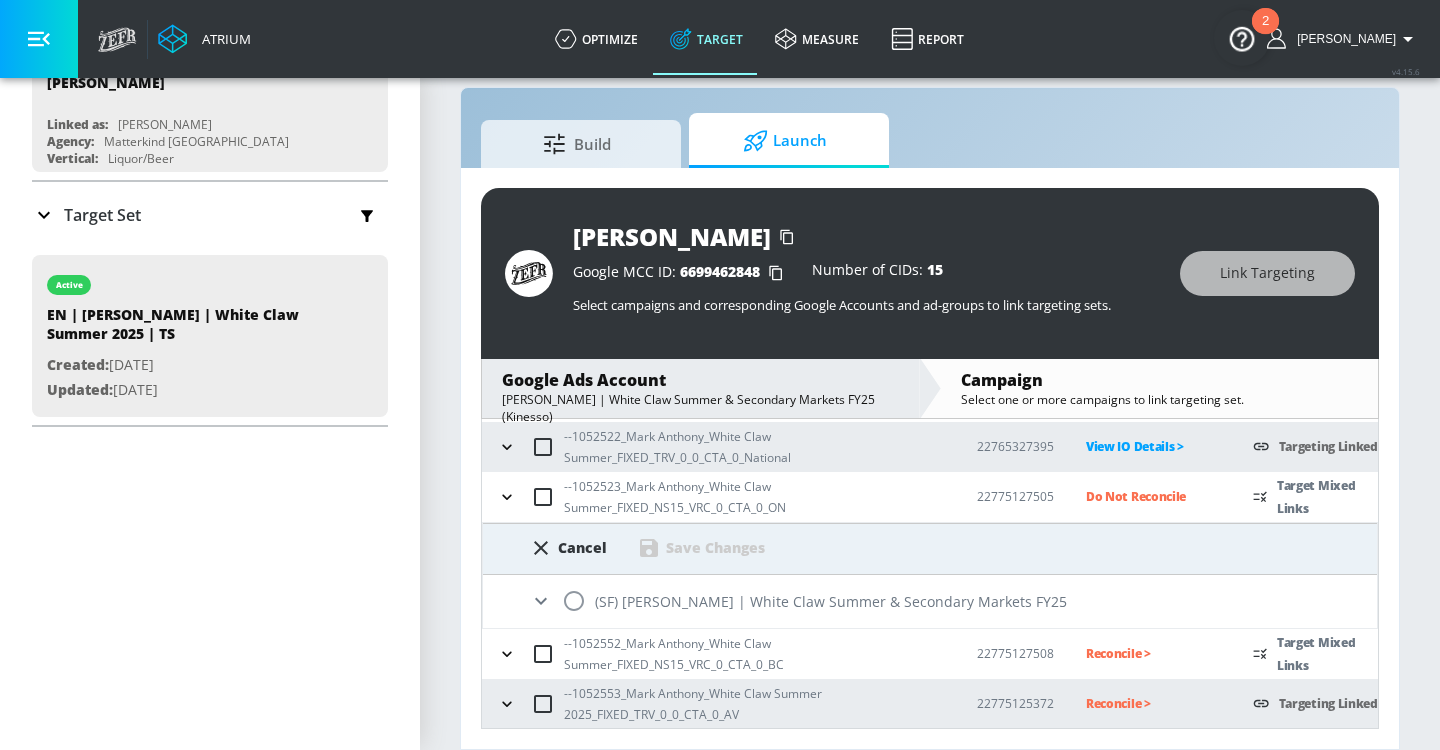 click at bounding box center [574, 601] 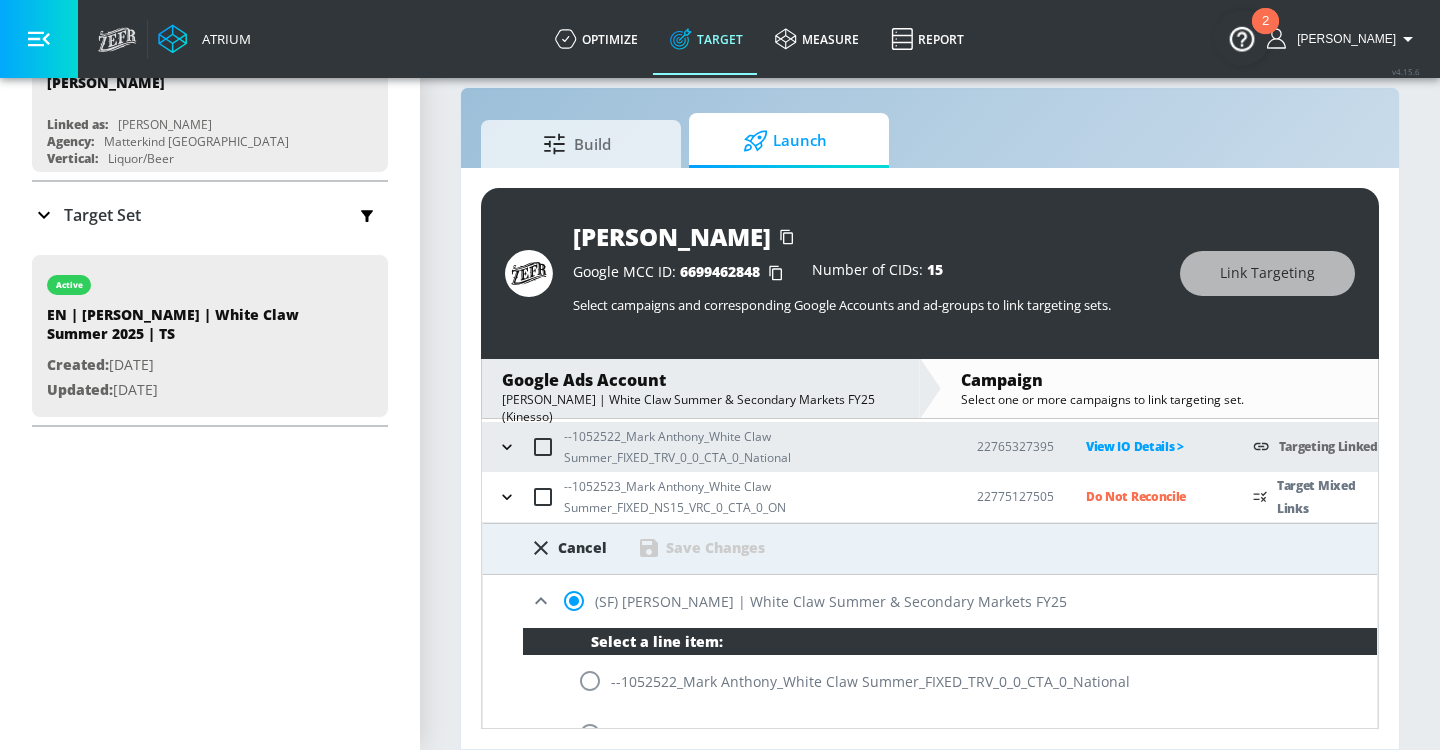 scroll, scrollTop: 330, scrollLeft: 0, axis: vertical 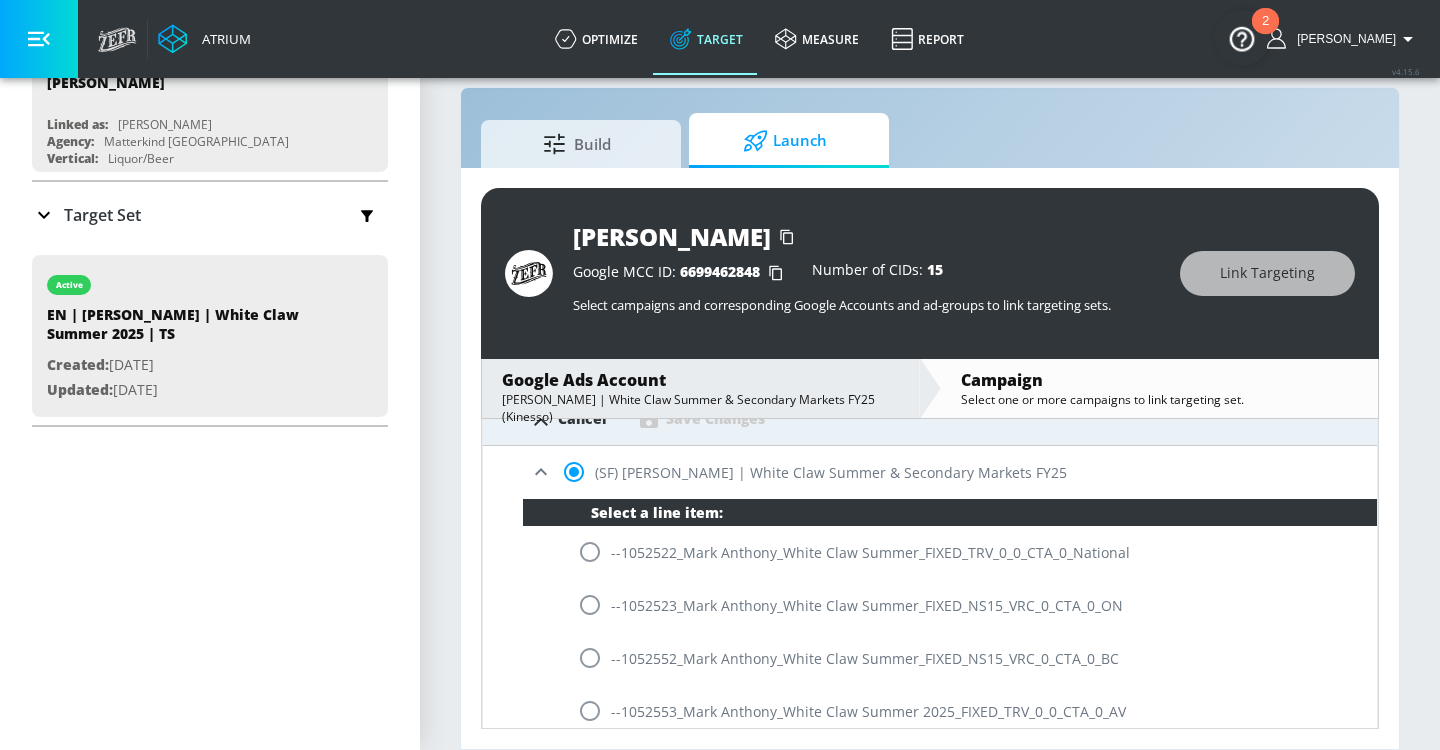 click at bounding box center (590, 605) 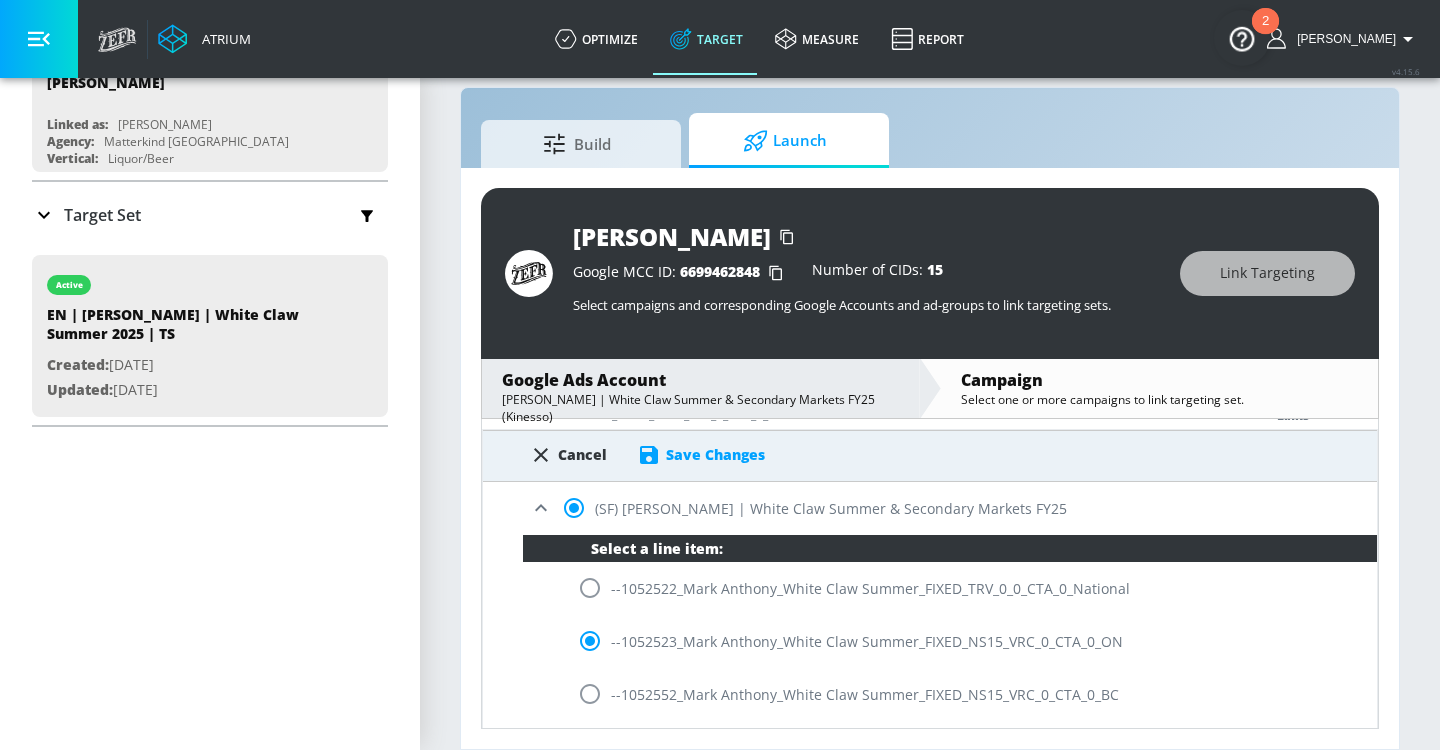 scroll, scrollTop: 221, scrollLeft: 0, axis: vertical 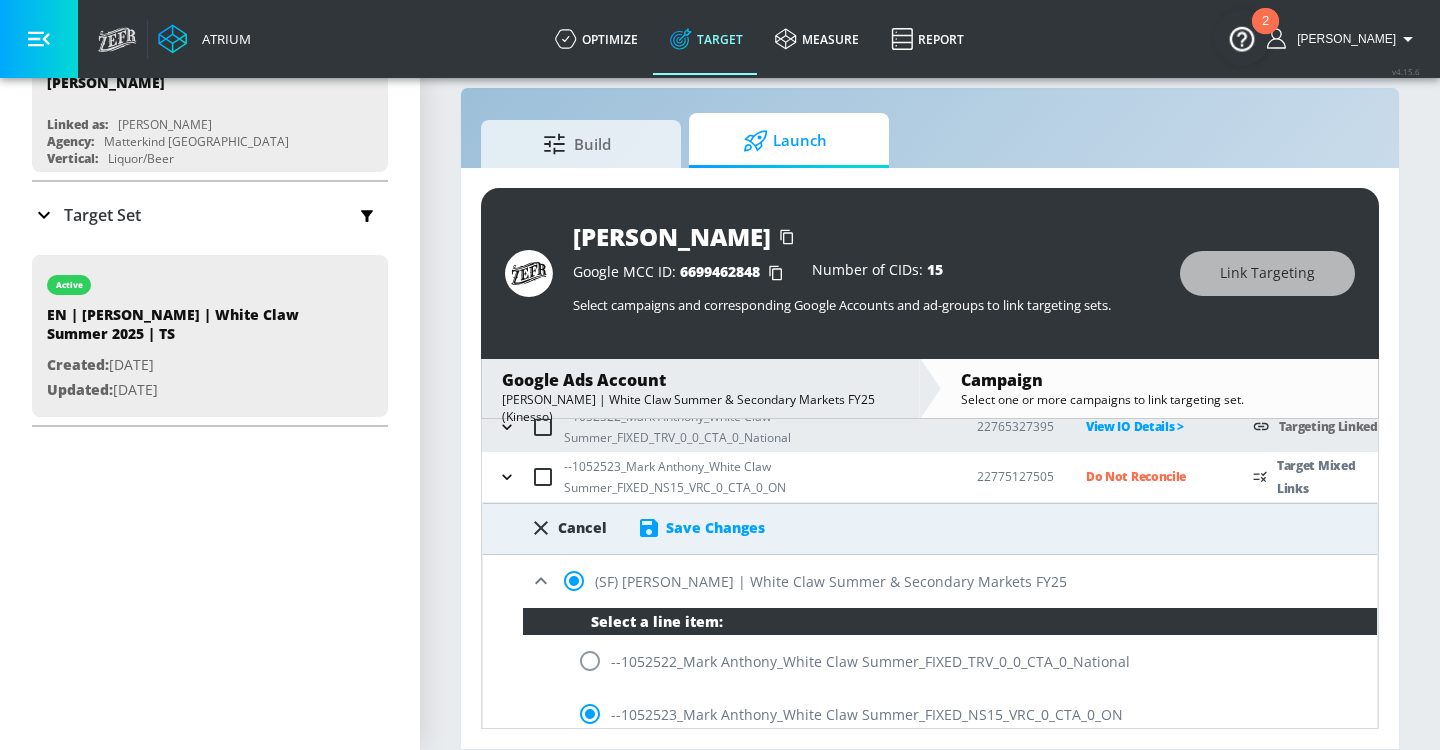 click on "Save Changes" at bounding box center [715, 527] 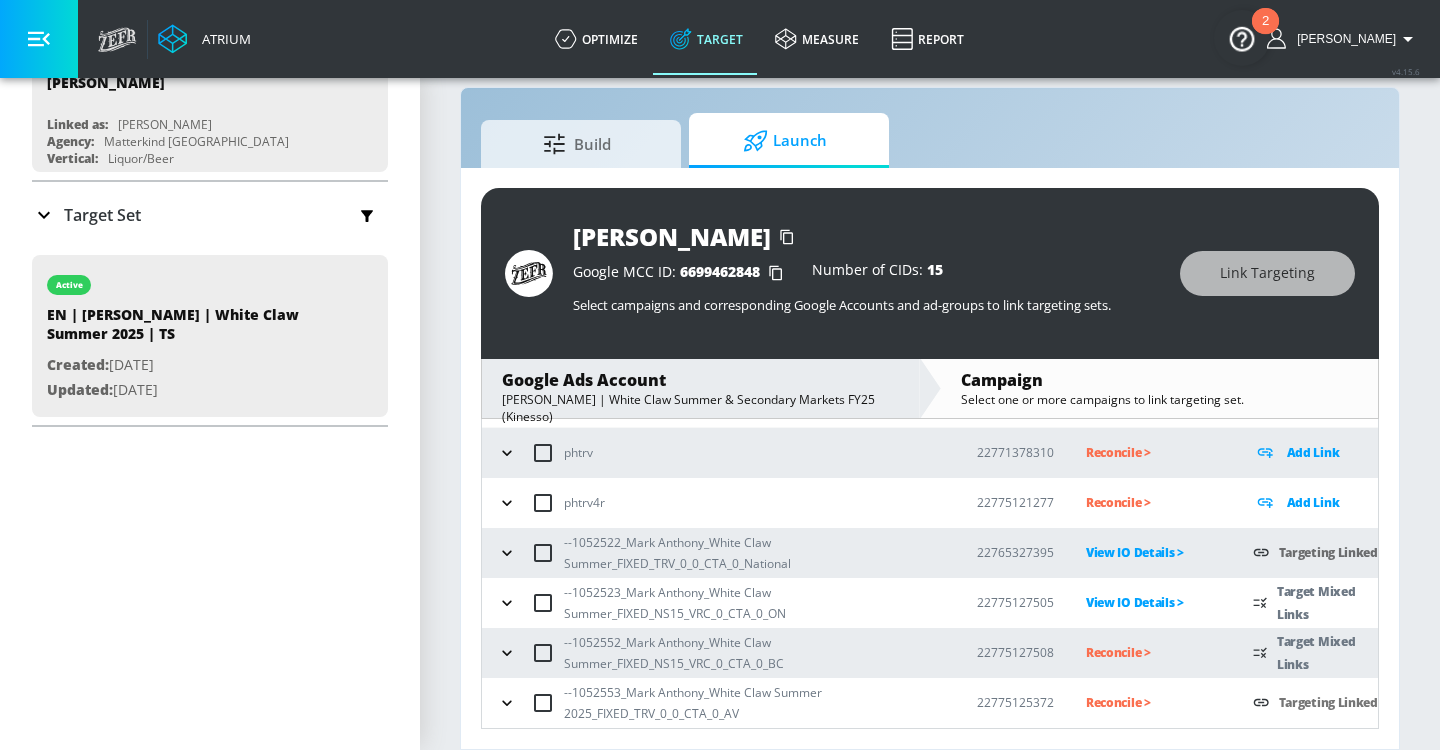 scroll, scrollTop: 94, scrollLeft: 0, axis: vertical 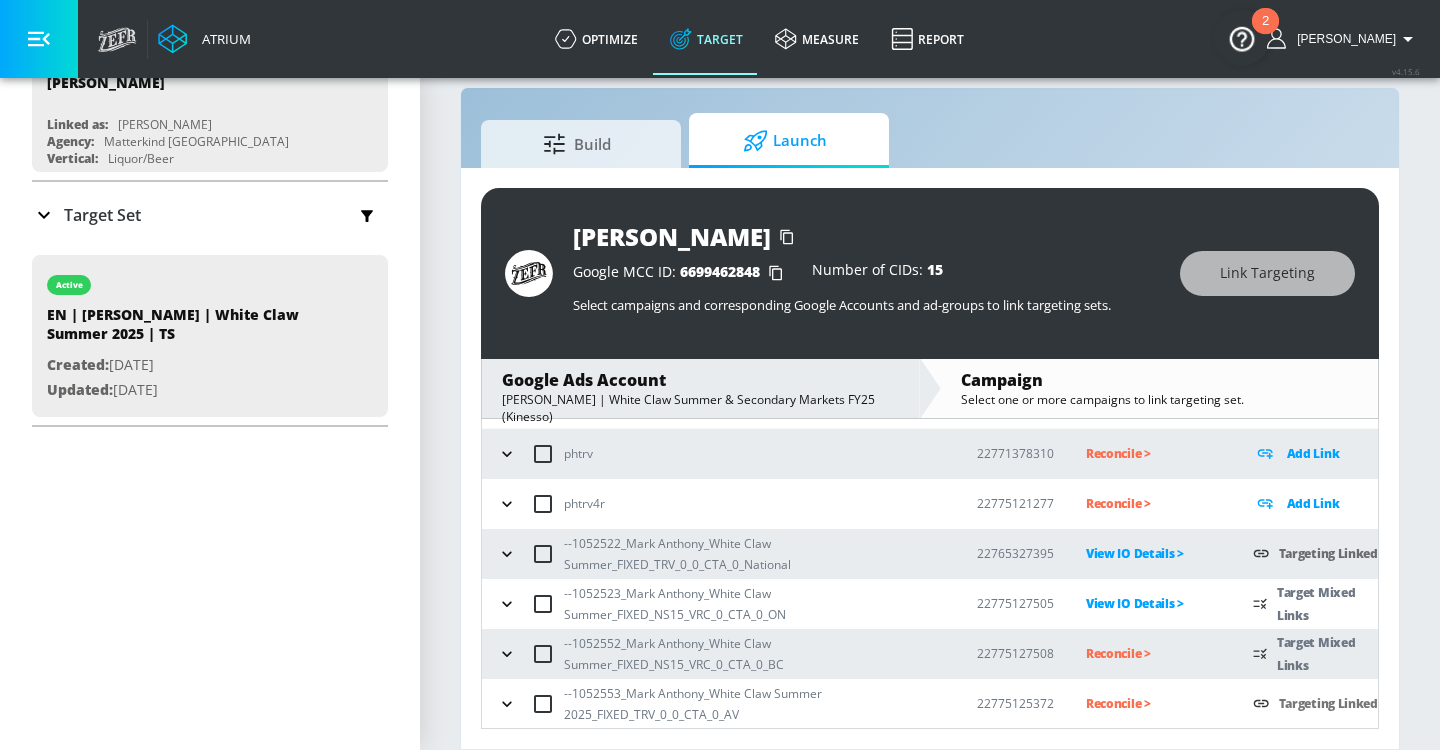 click on "Reconcile >" at bounding box center (1153, 653) 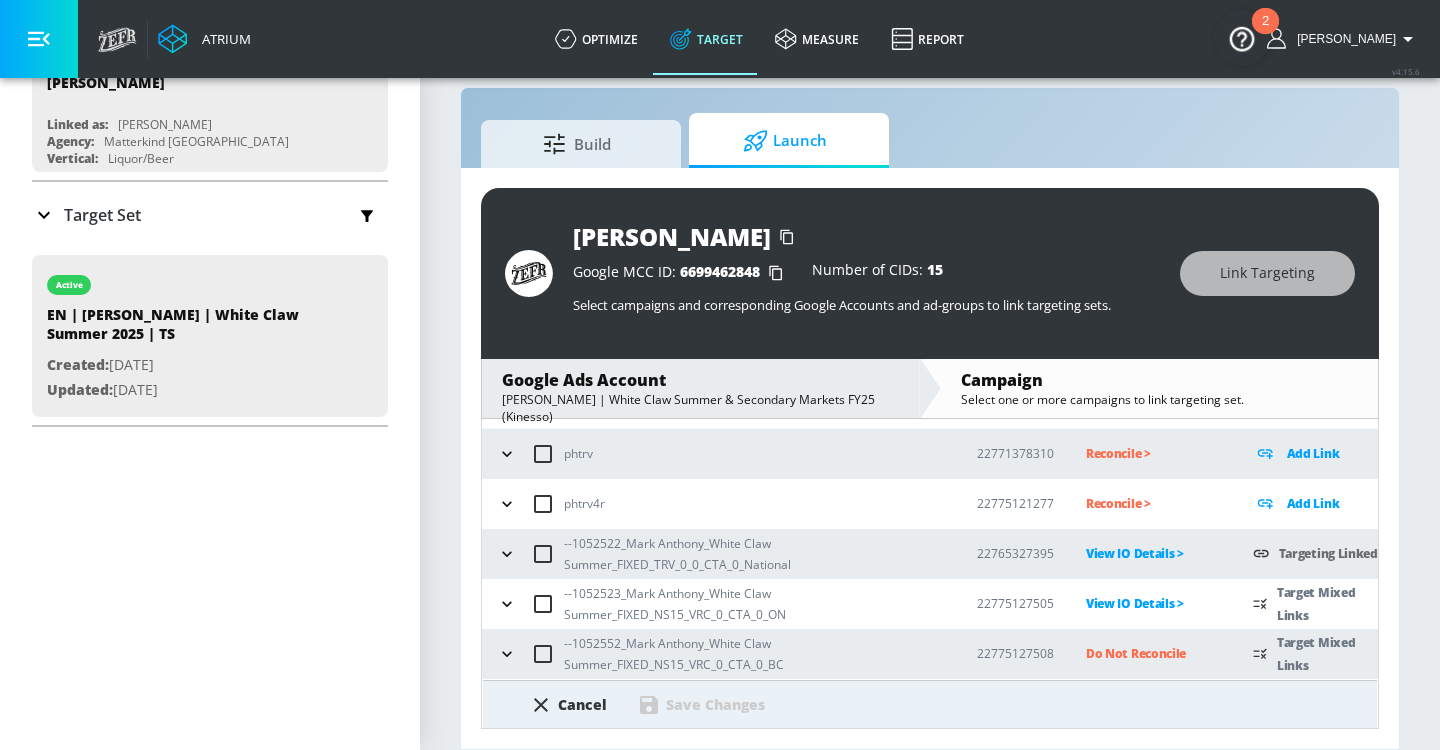 scroll, scrollTop: 201, scrollLeft: 0, axis: vertical 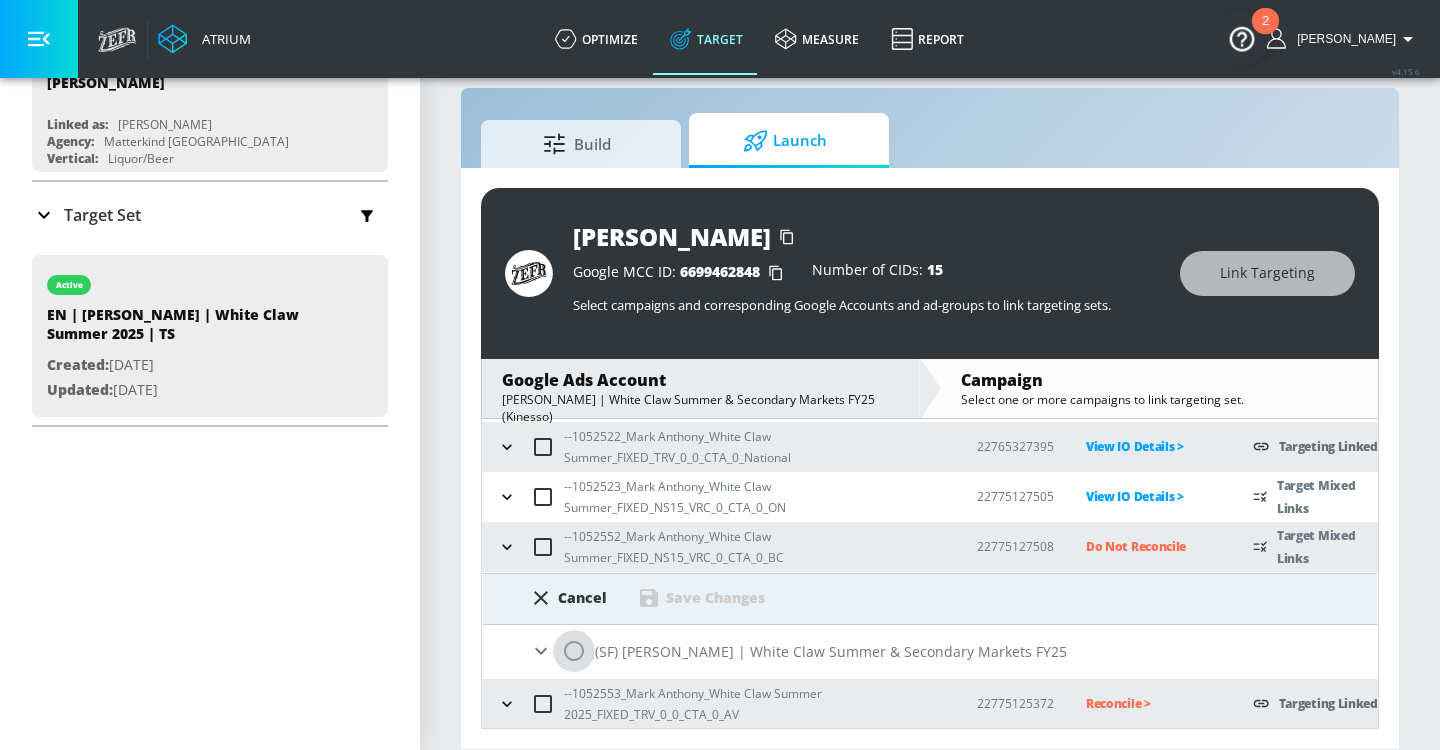 click at bounding box center [574, 651] 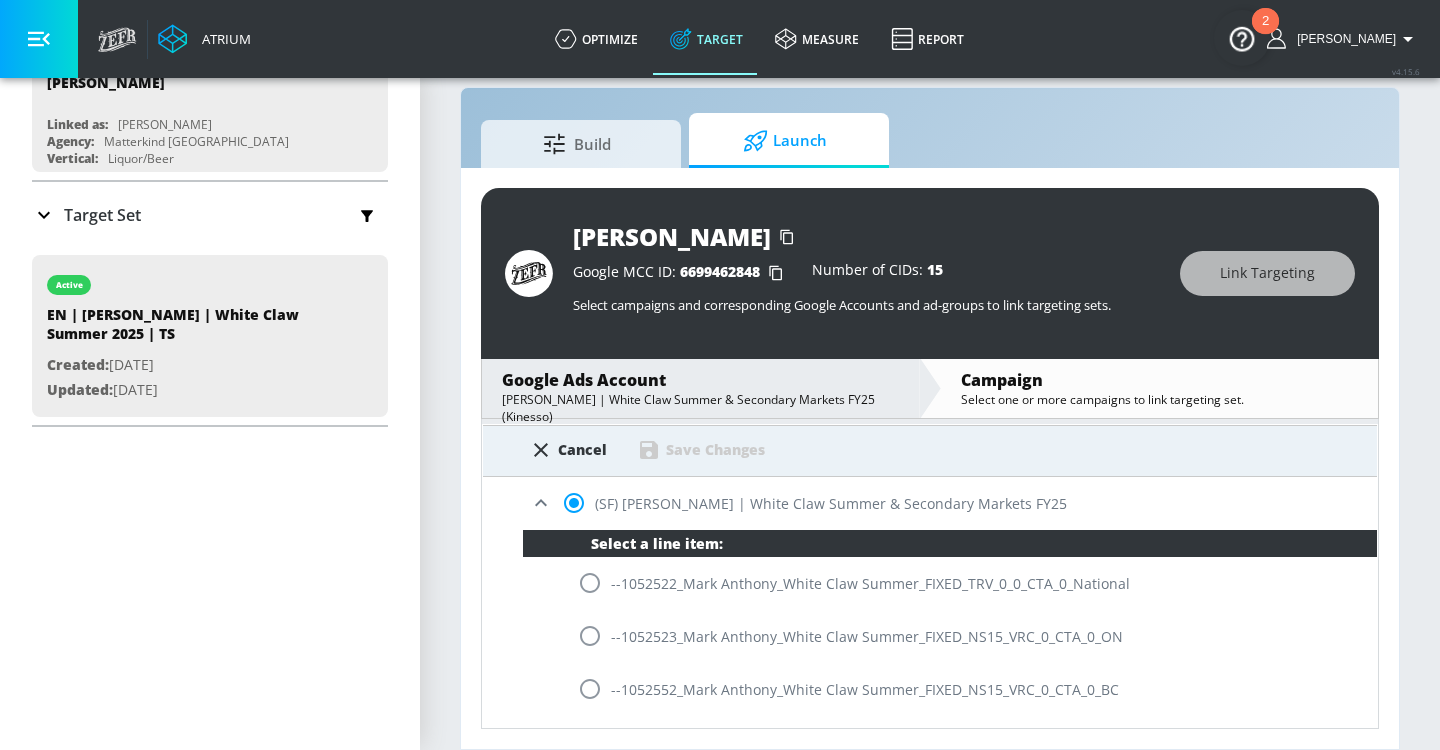 scroll, scrollTop: 356, scrollLeft: 0, axis: vertical 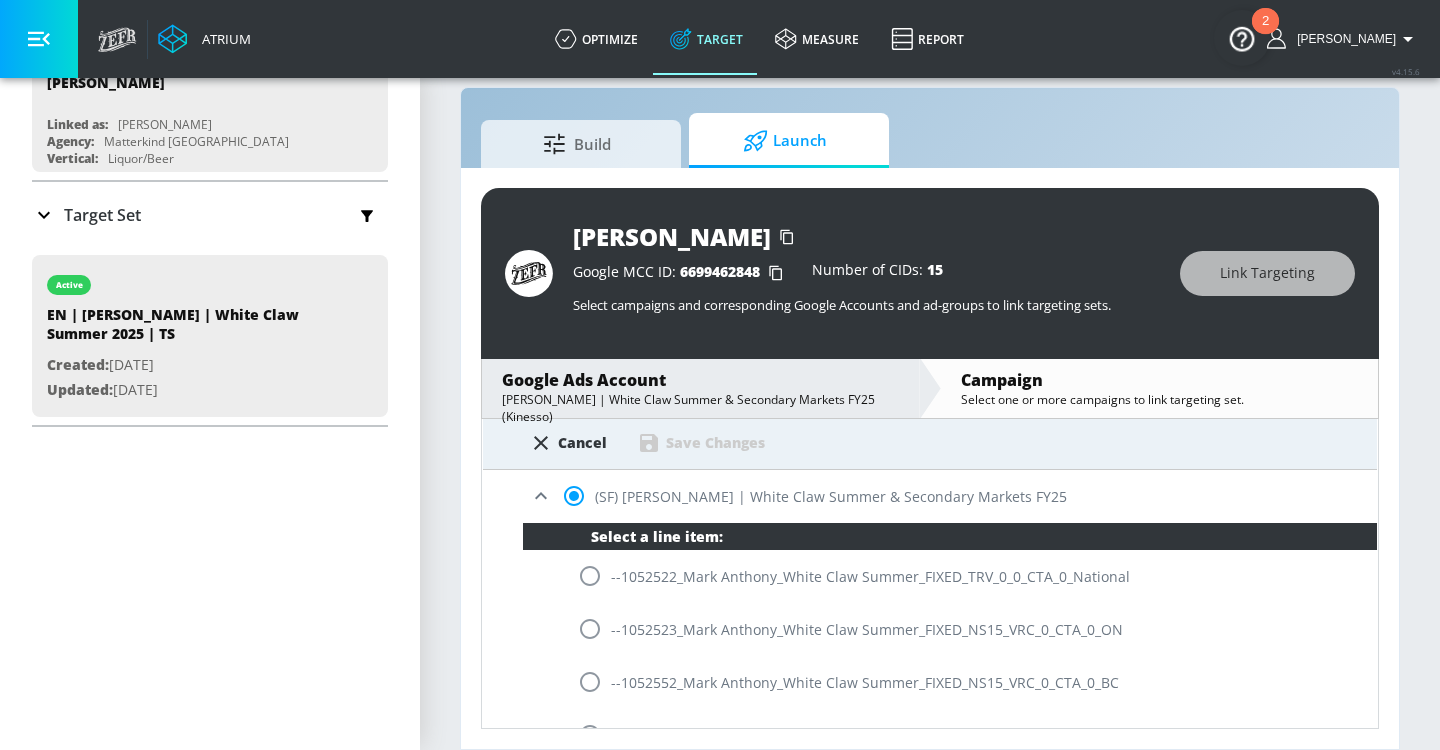 click at bounding box center [590, 682] 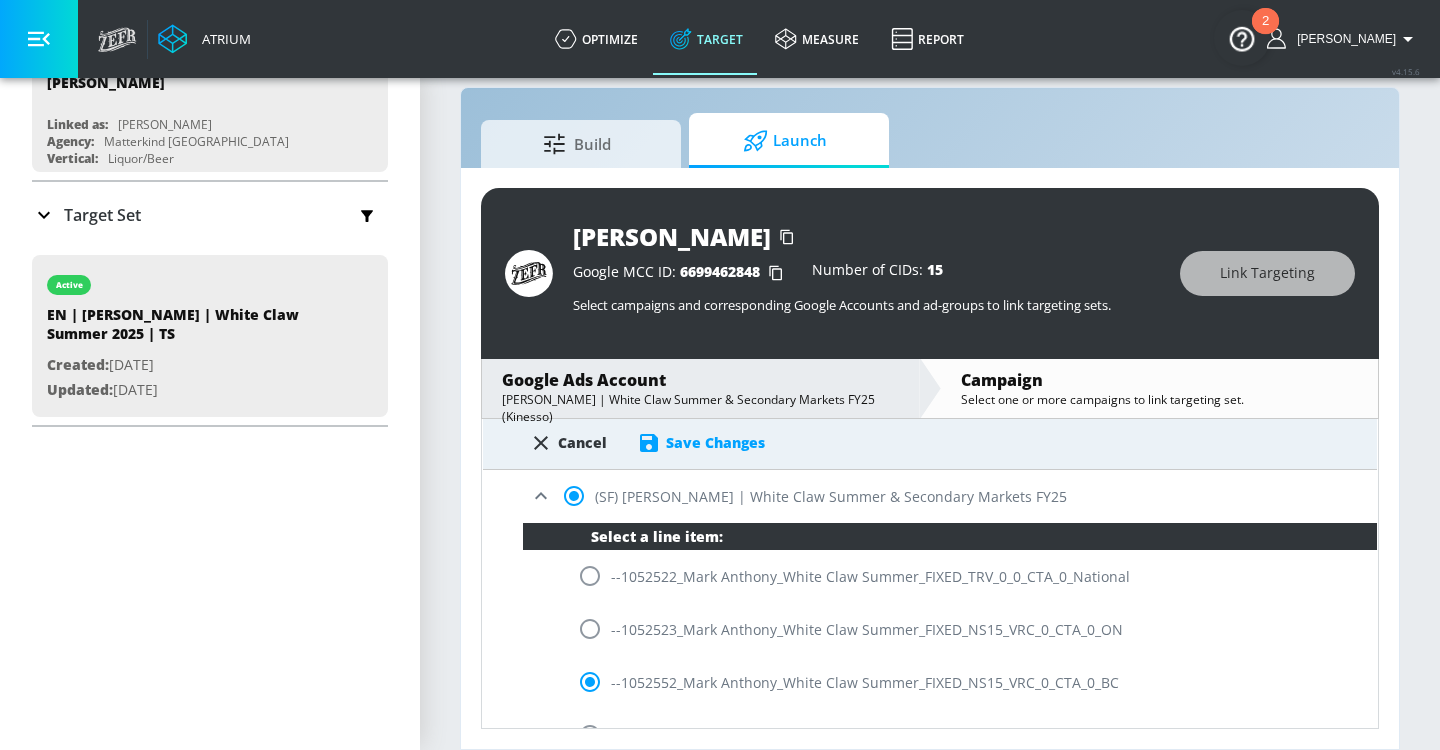 click on "Save Changes" at bounding box center (715, 442) 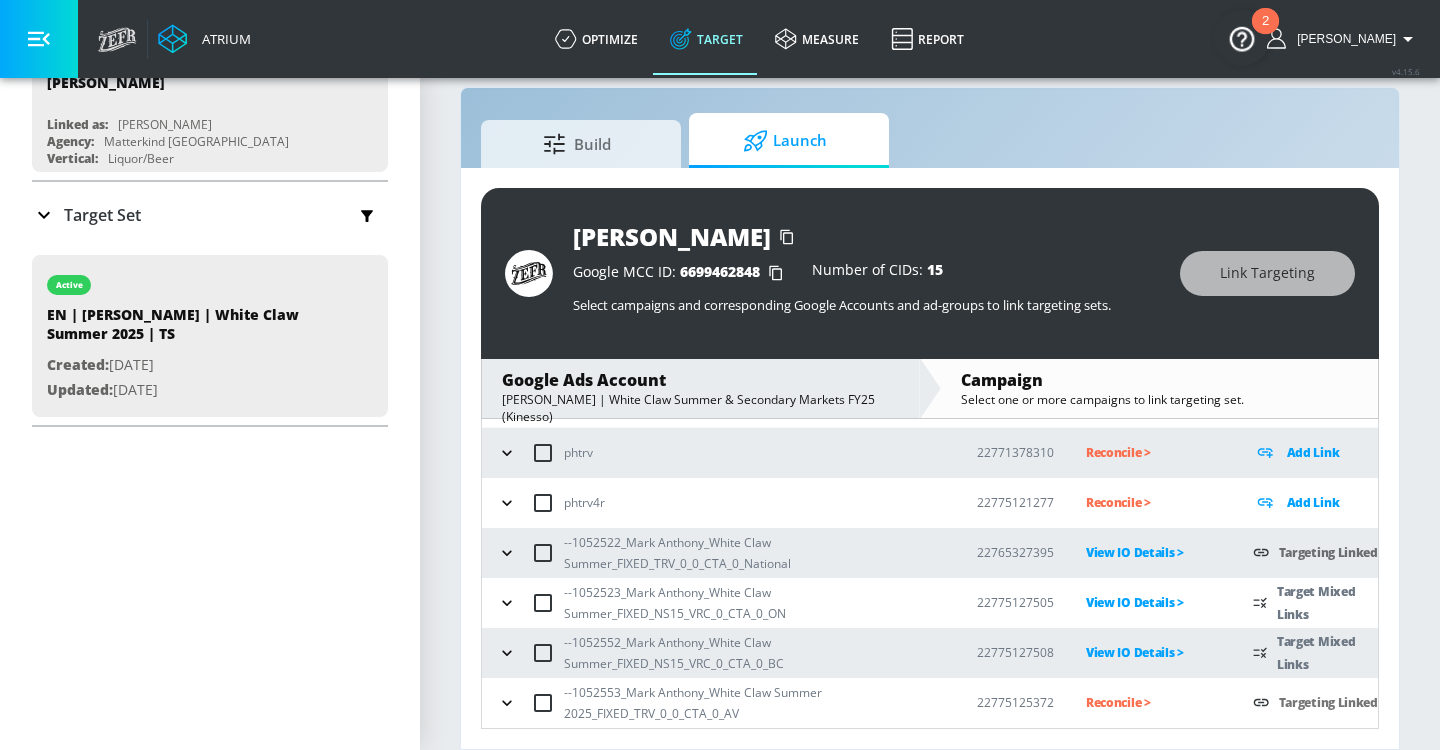 scroll, scrollTop: 94, scrollLeft: 0, axis: vertical 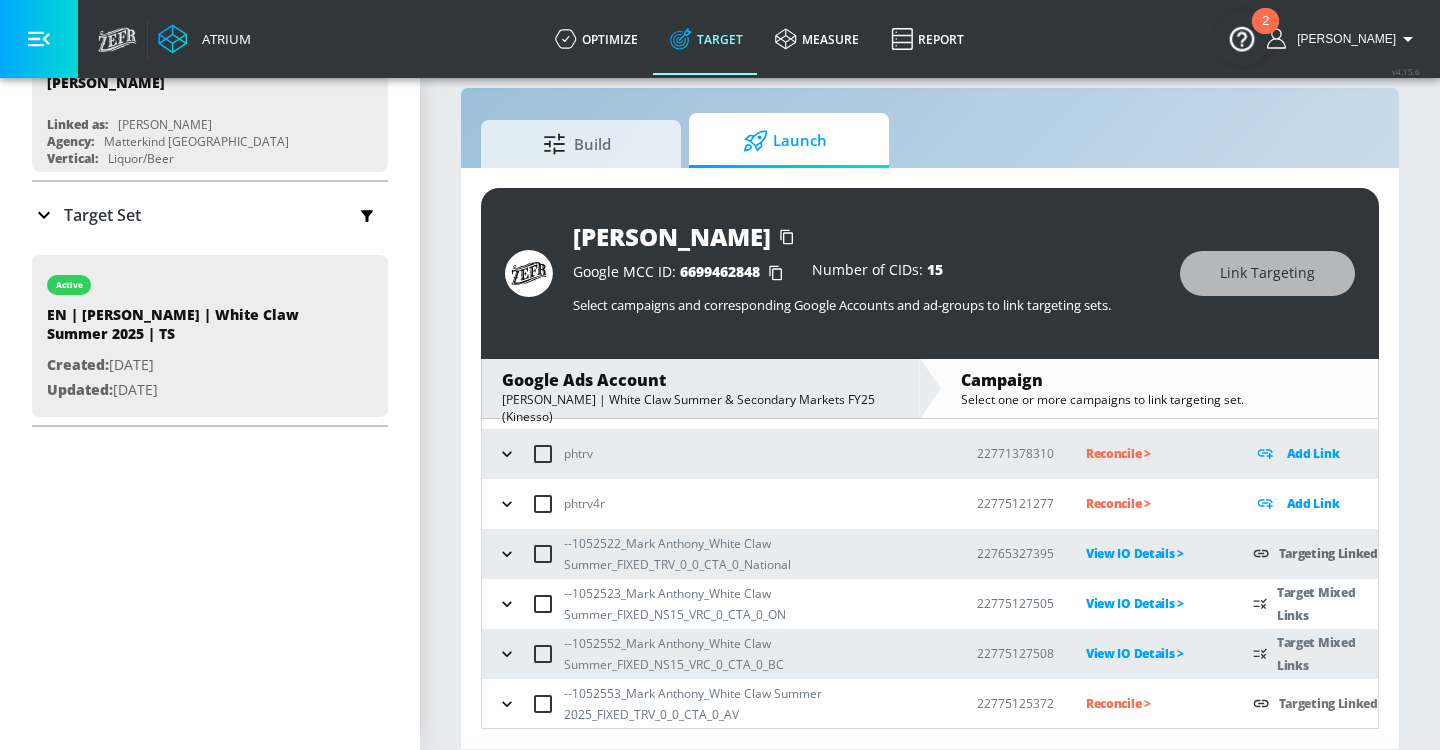 click on "Reconcile >" at bounding box center [1153, 703] 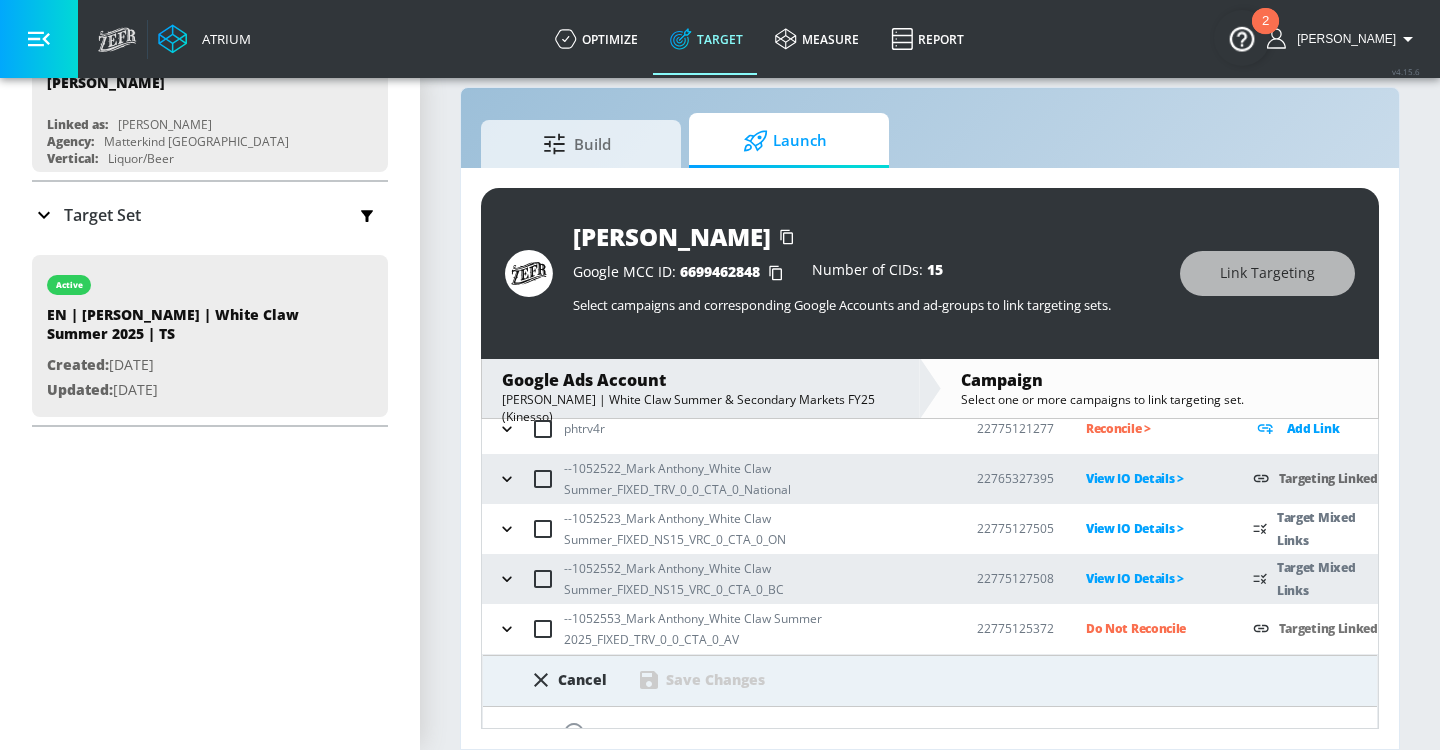 scroll, scrollTop: 201, scrollLeft: 0, axis: vertical 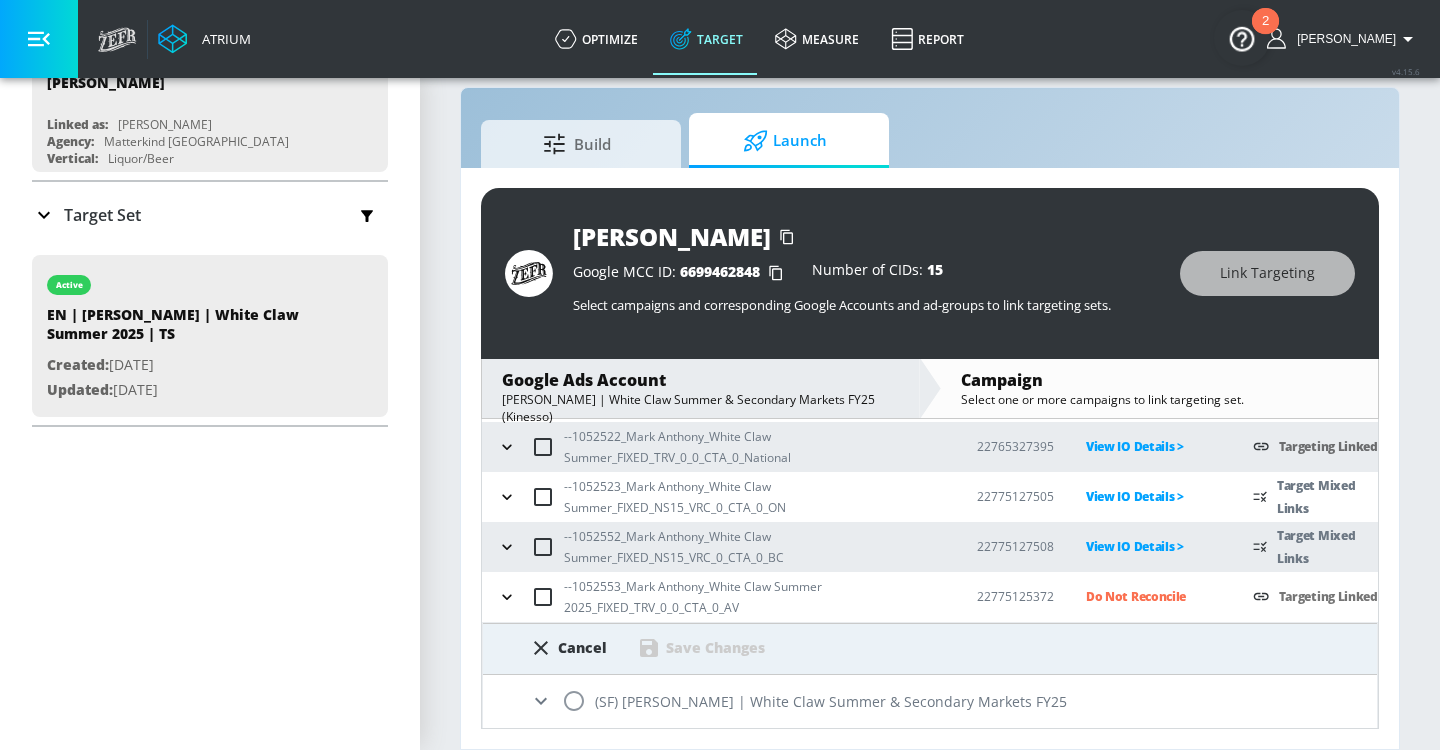 click at bounding box center [574, 701] 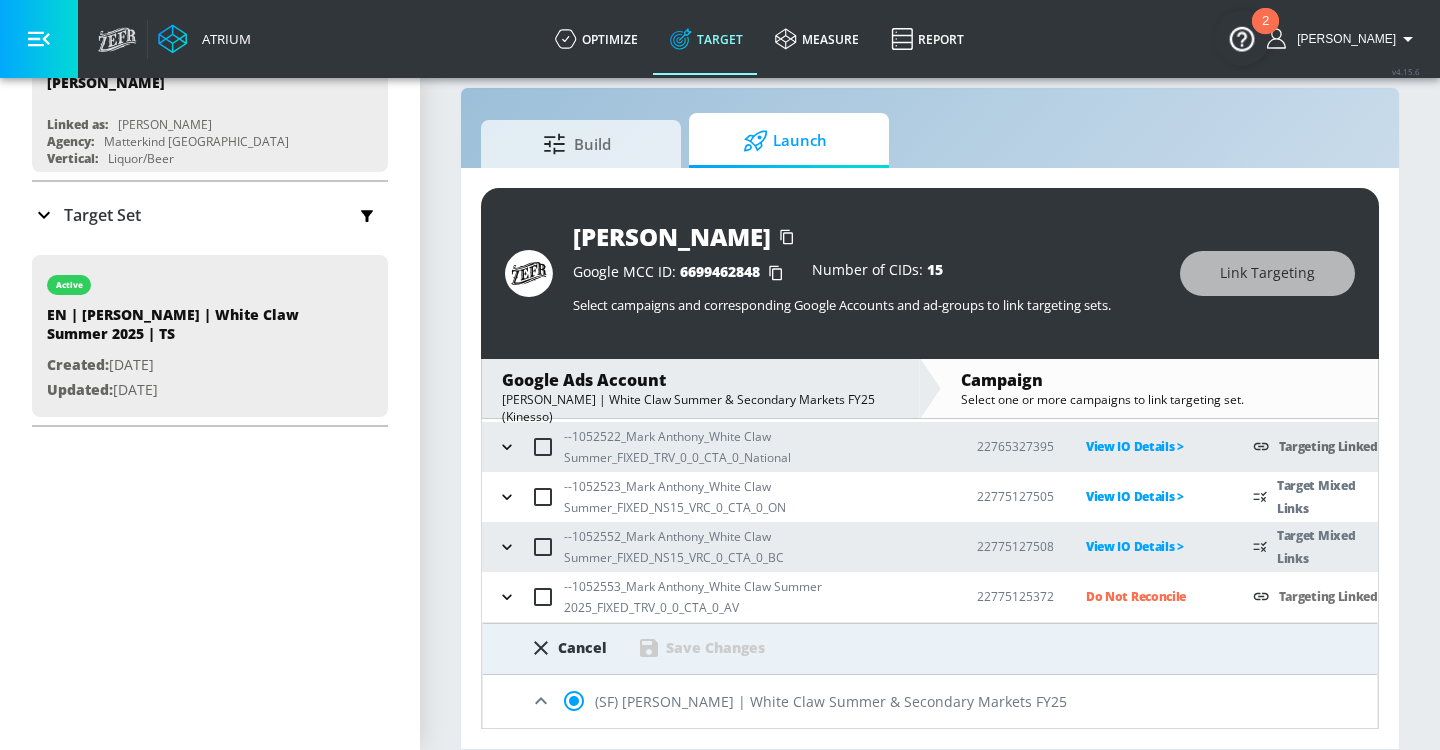 scroll, scrollTop: 440, scrollLeft: 0, axis: vertical 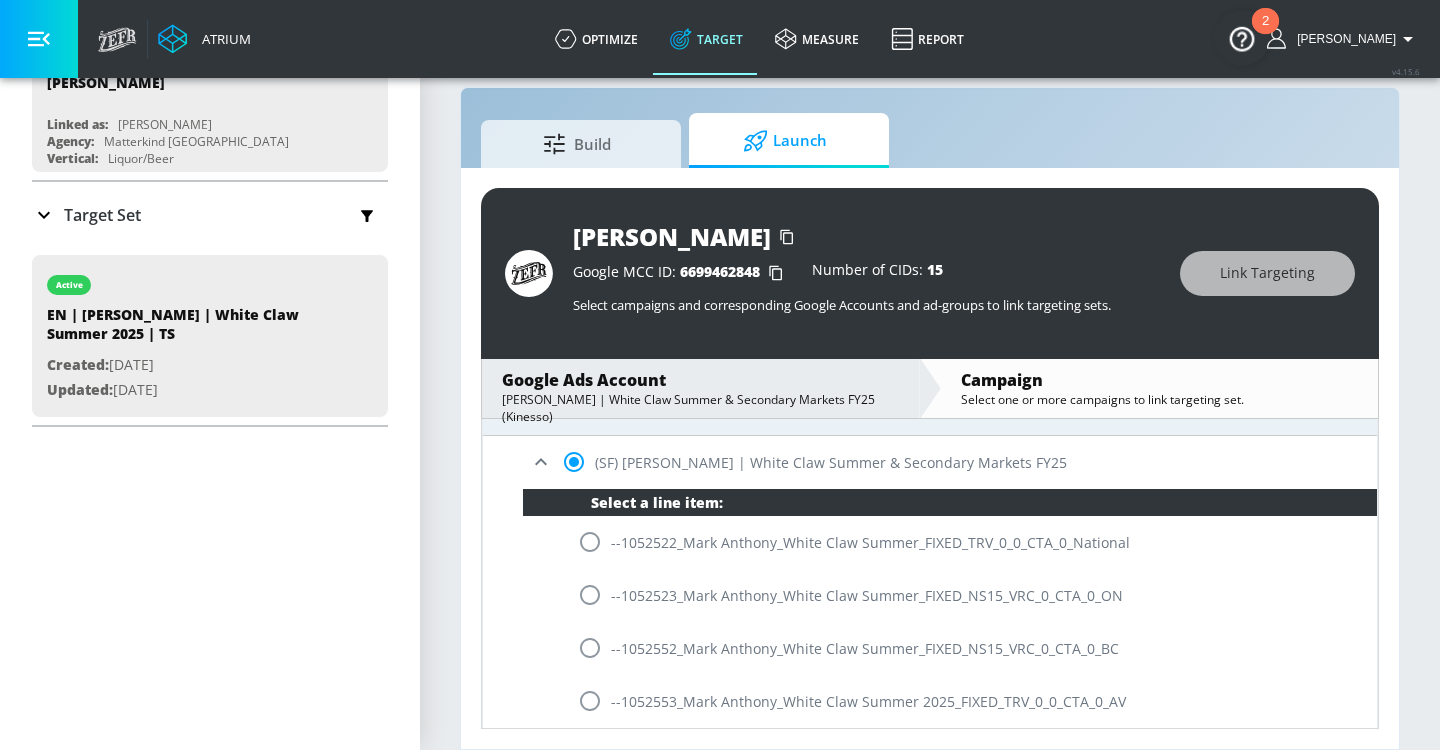 click at bounding box center [590, 701] 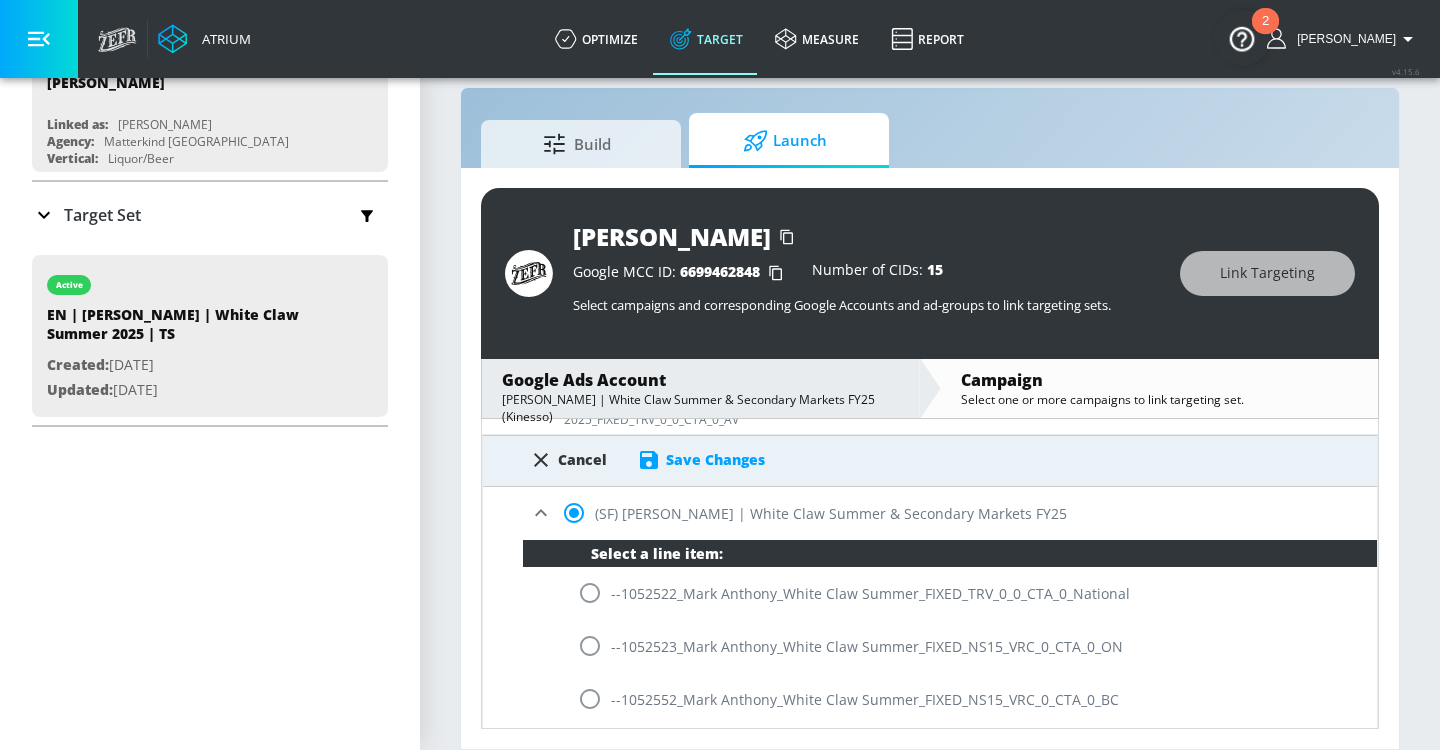 scroll, scrollTop: 316, scrollLeft: 0, axis: vertical 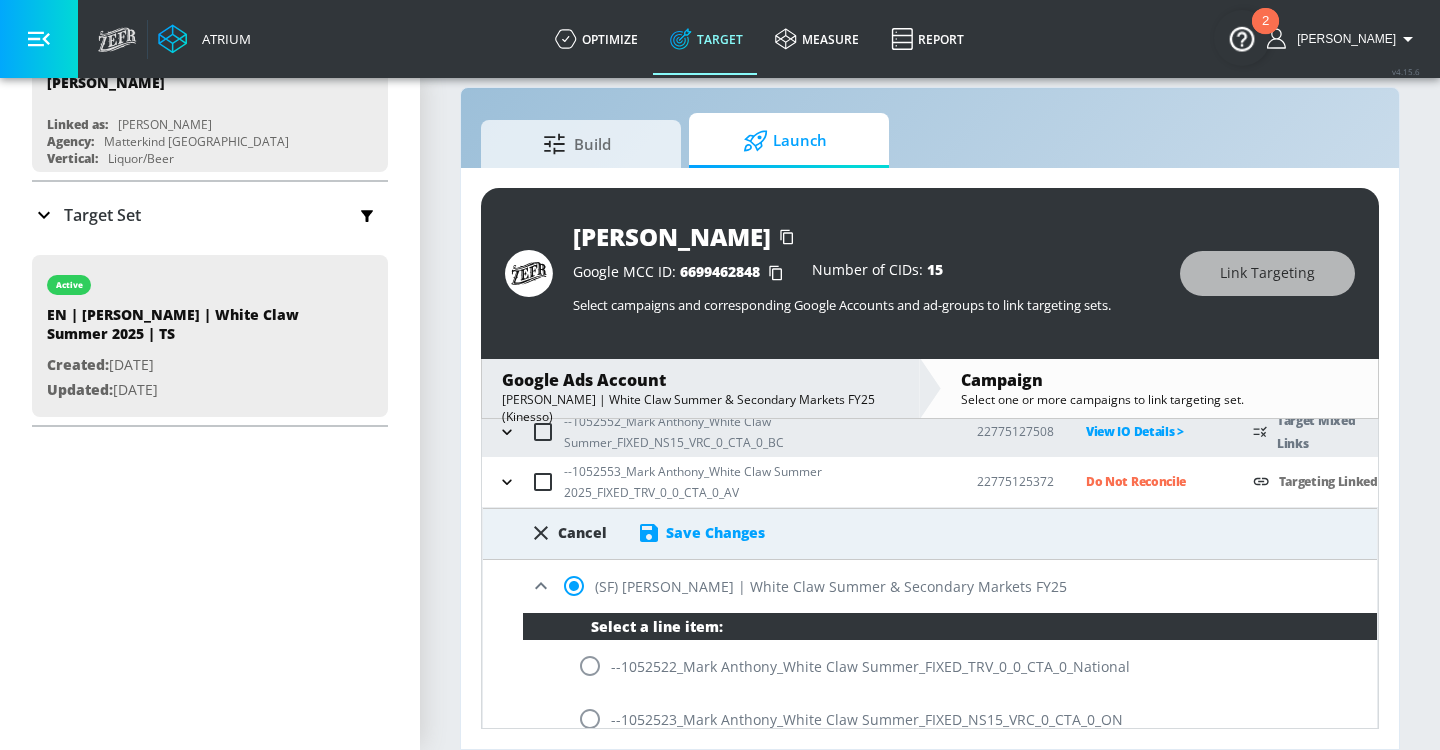 click on "Save Changes" at bounding box center [701, 533] 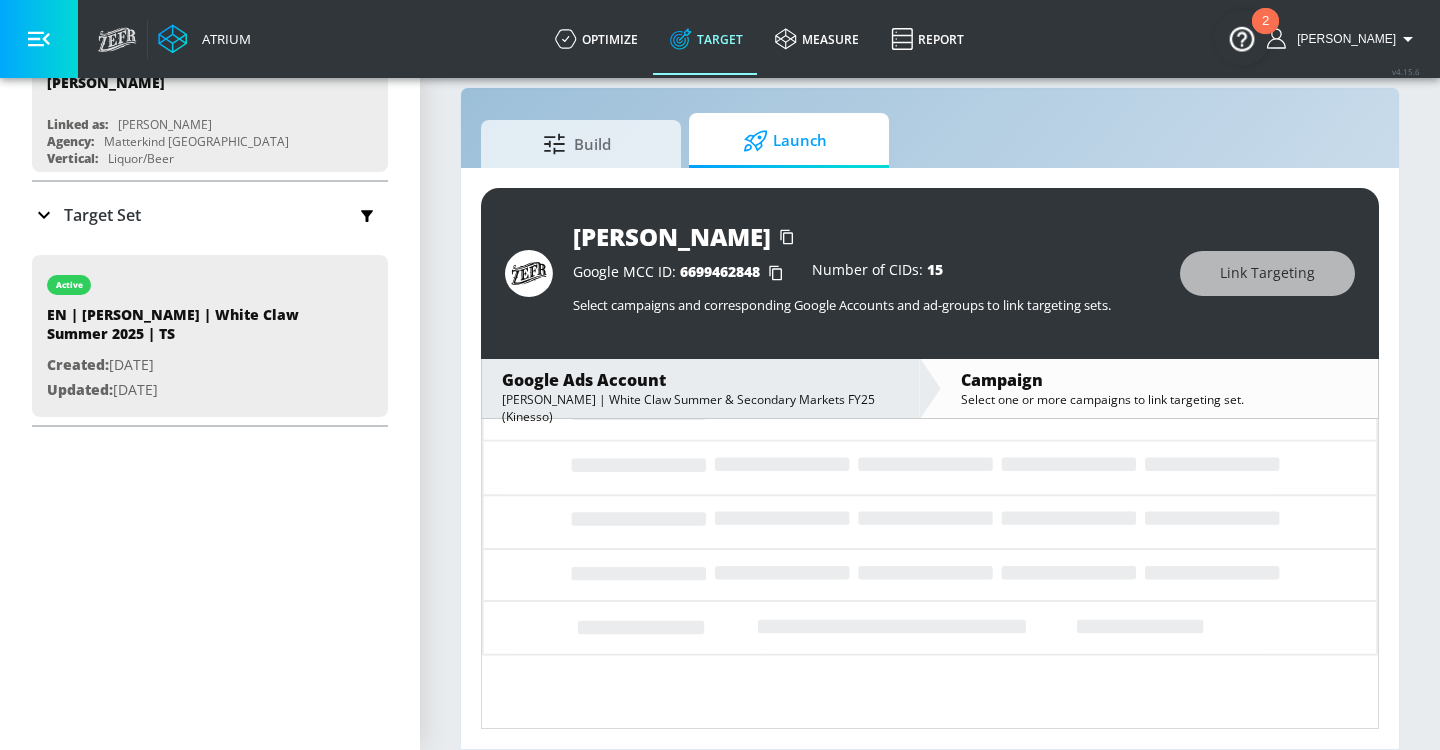 scroll, scrollTop: 94, scrollLeft: 0, axis: vertical 